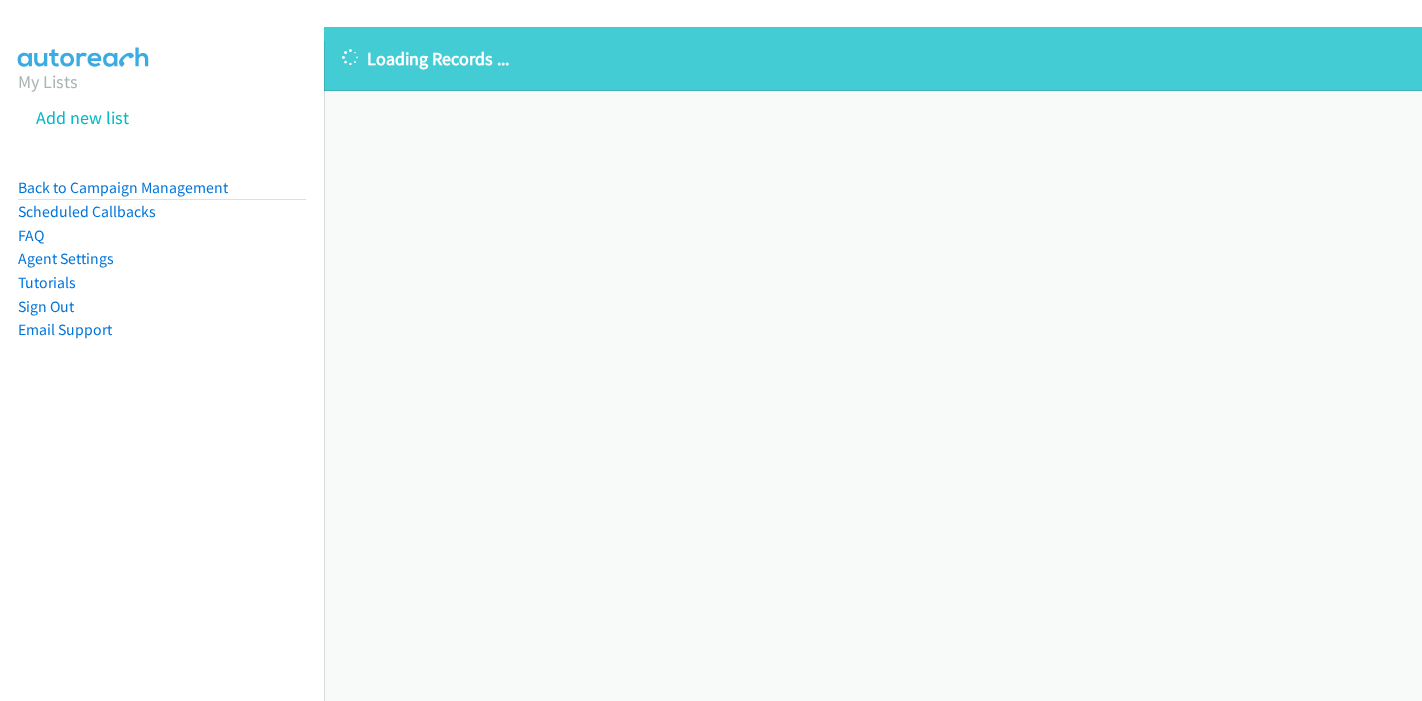 scroll, scrollTop: 0, scrollLeft: 0, axis: both 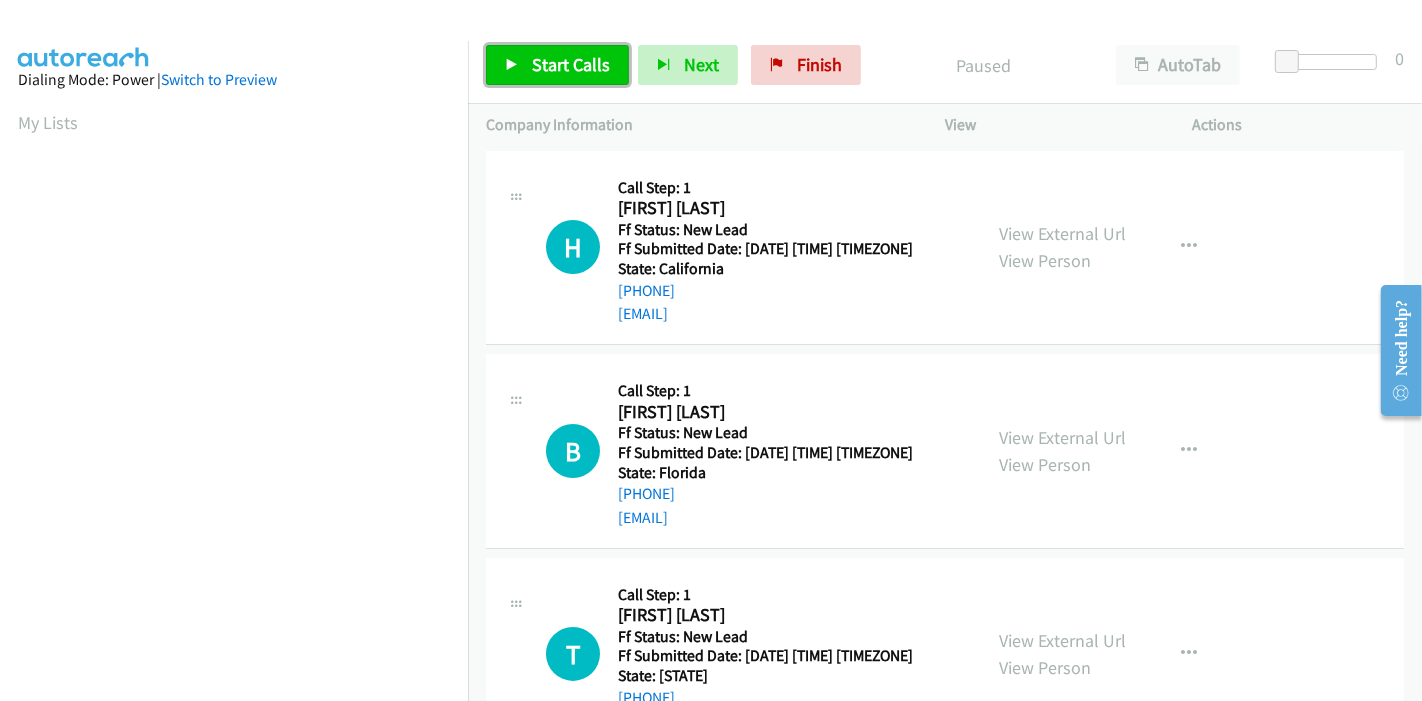 click on "Start Calls" at bounding box center [557, 65] 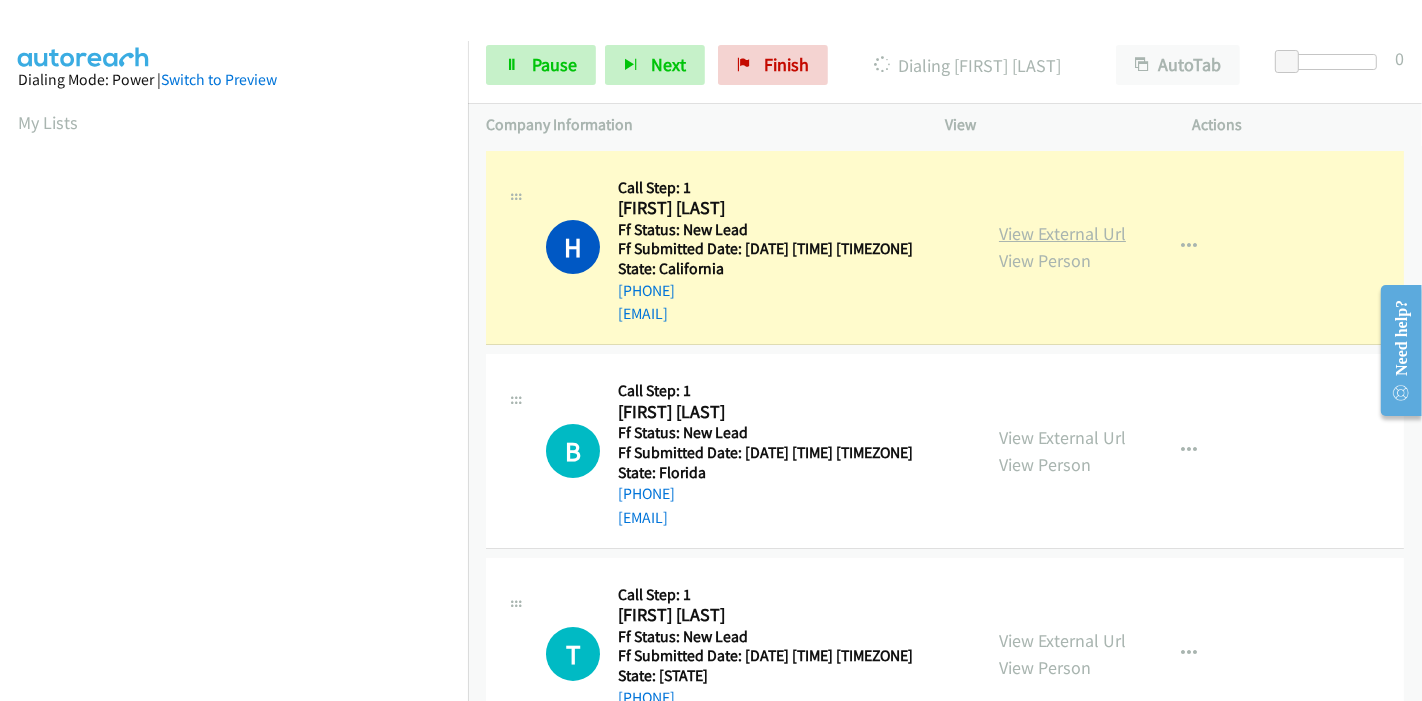 click on "View External Url" at bounding box center (1062, 233) 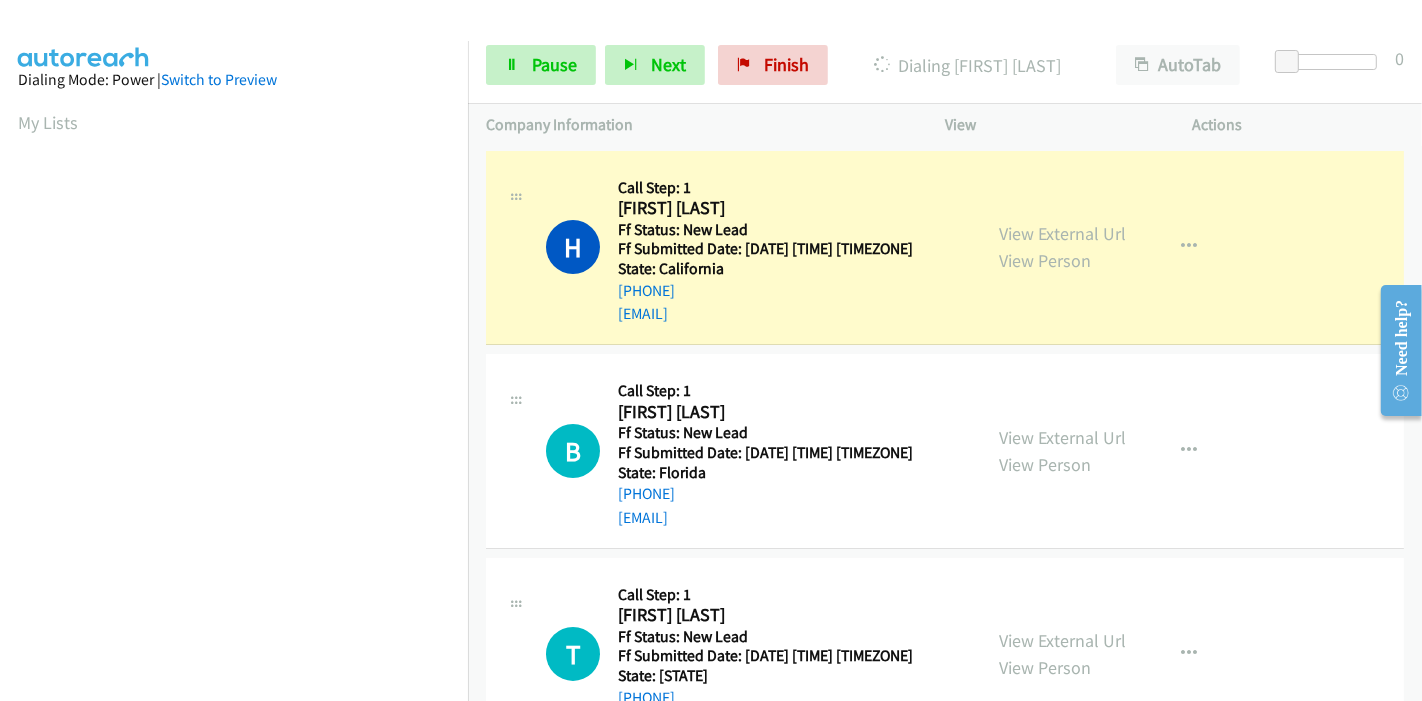 scroll, scrollTop: 422, scrollLeft: 0, axis: vertical 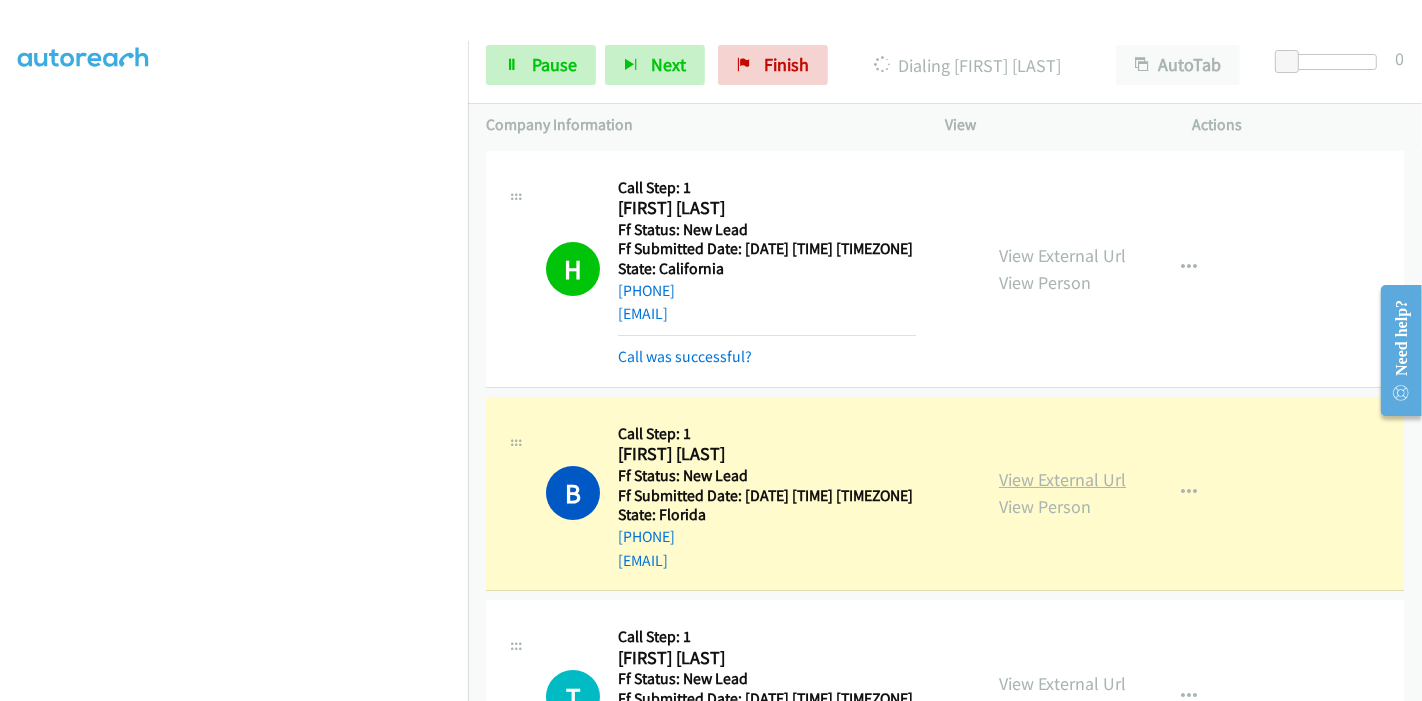 click on "View External Url" at bounding box center [1062, 479] 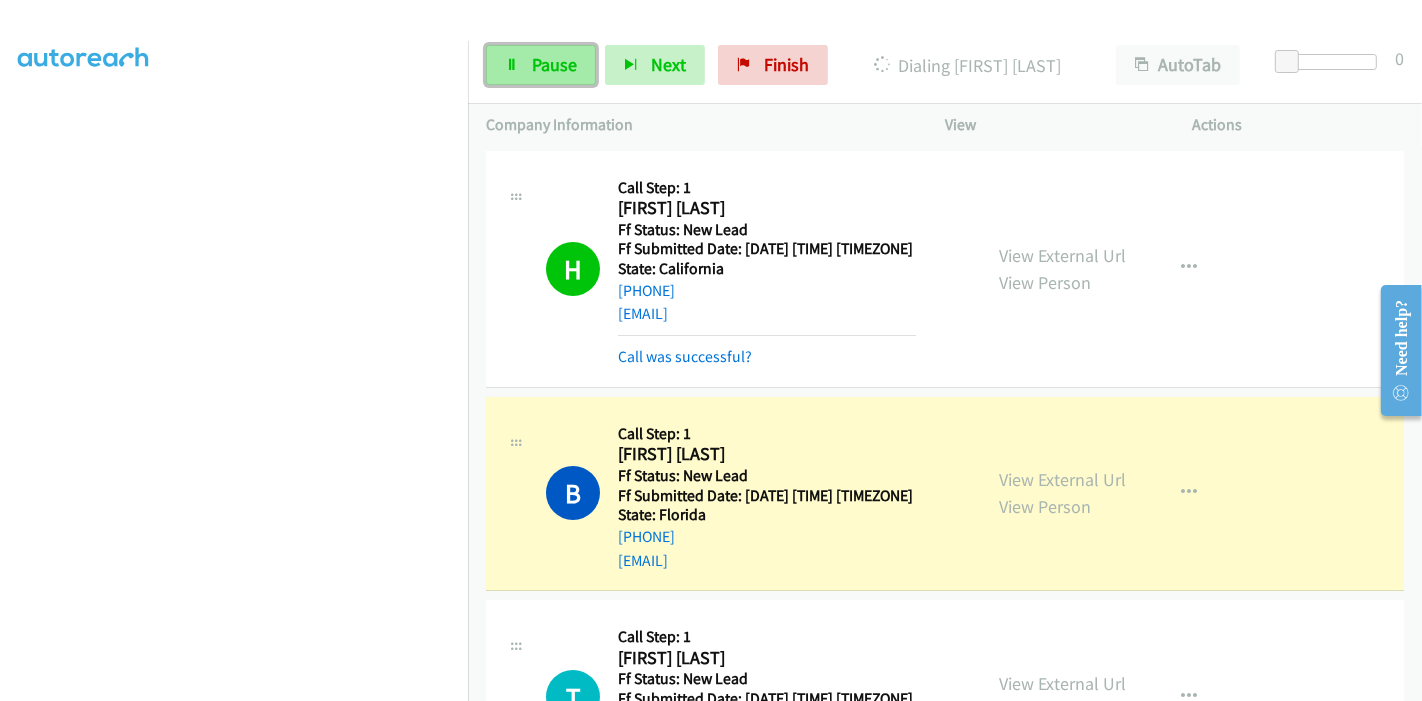 click on "Pause" at bounding box center [554, 64] 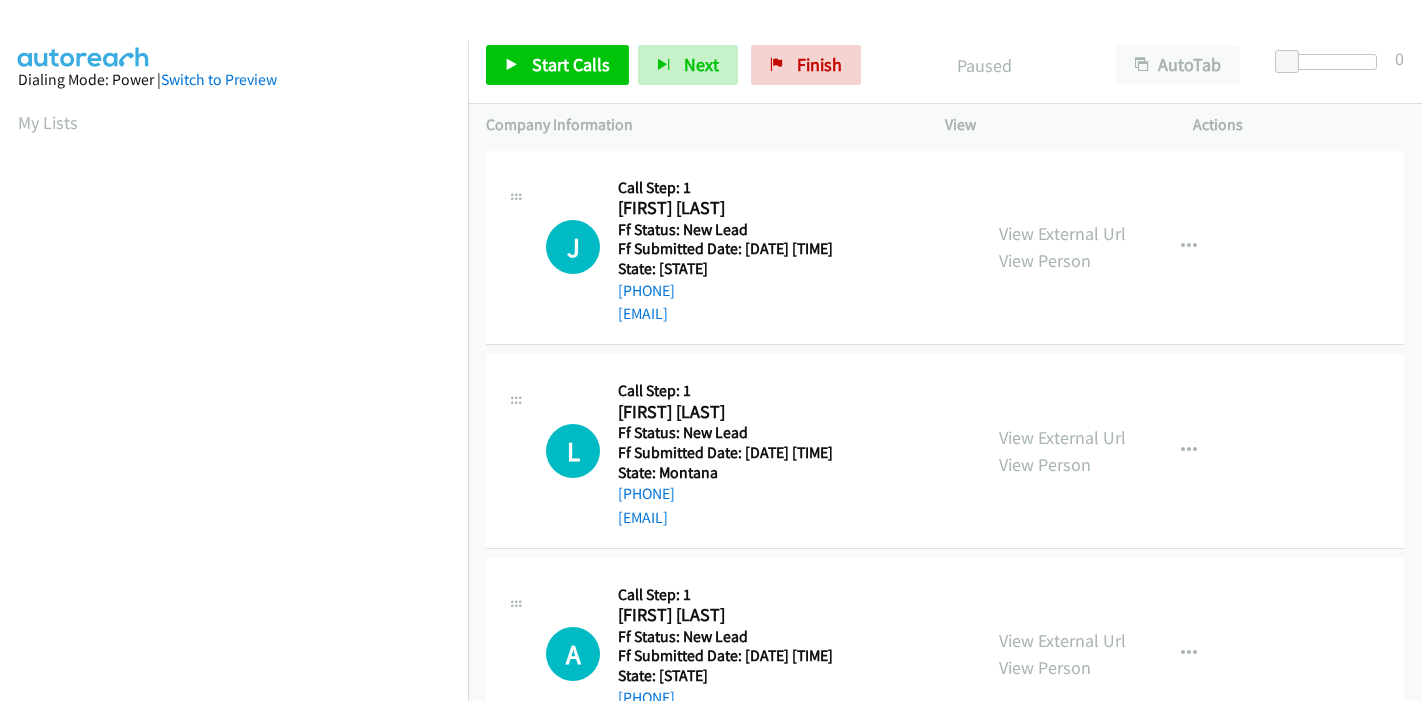 scroll, scrollTop: 0, scrollLeft: 0, axis: both 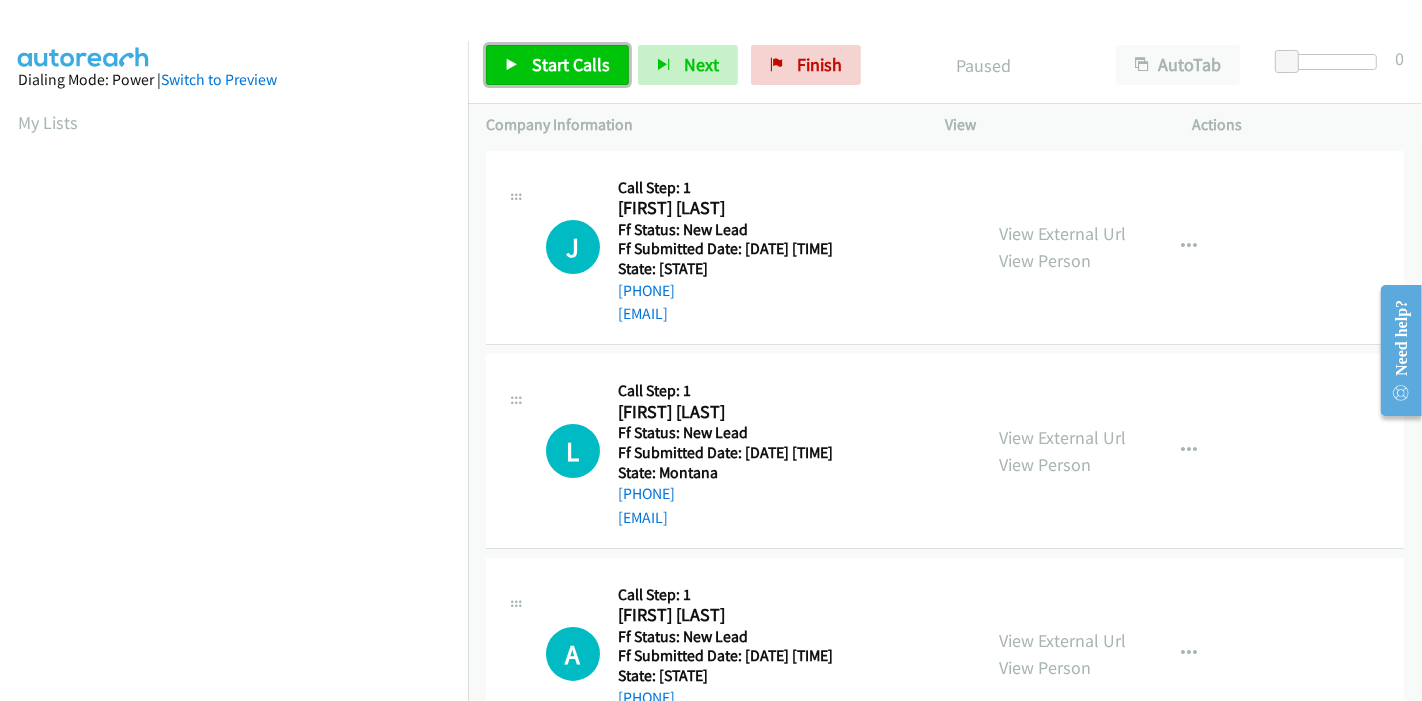 click on "Start Calls" at bounding box center [571, 64] 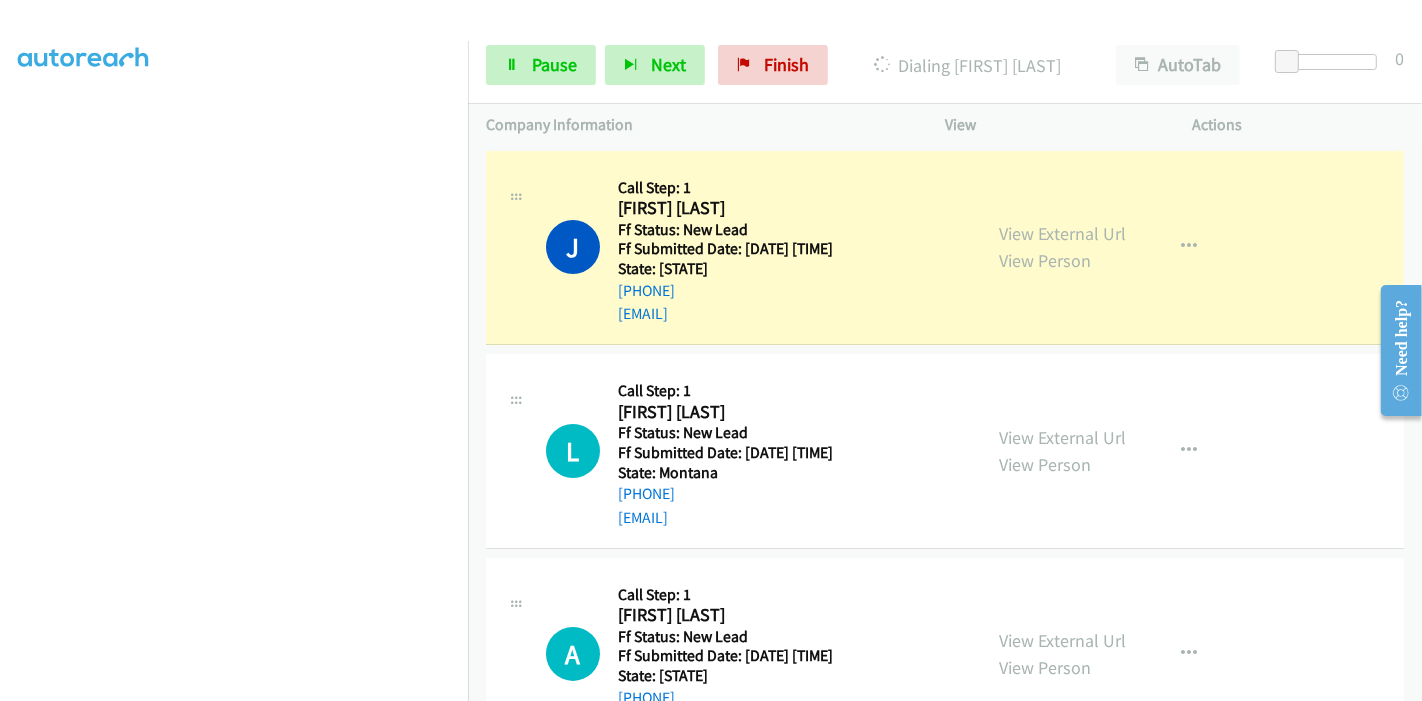 scroll, scrollTop: 0, scrollLeft: 0, axis: both 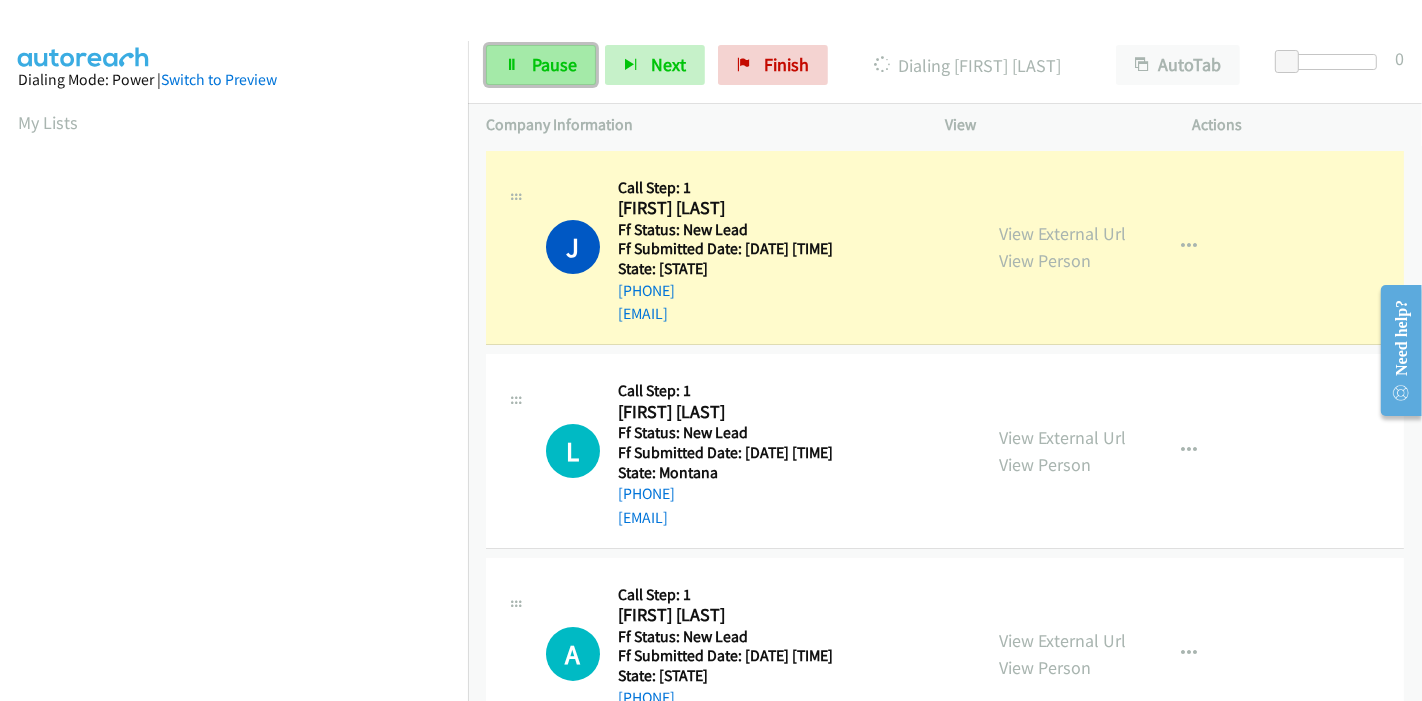 click on "Pause" at bounding box center [541, 65] 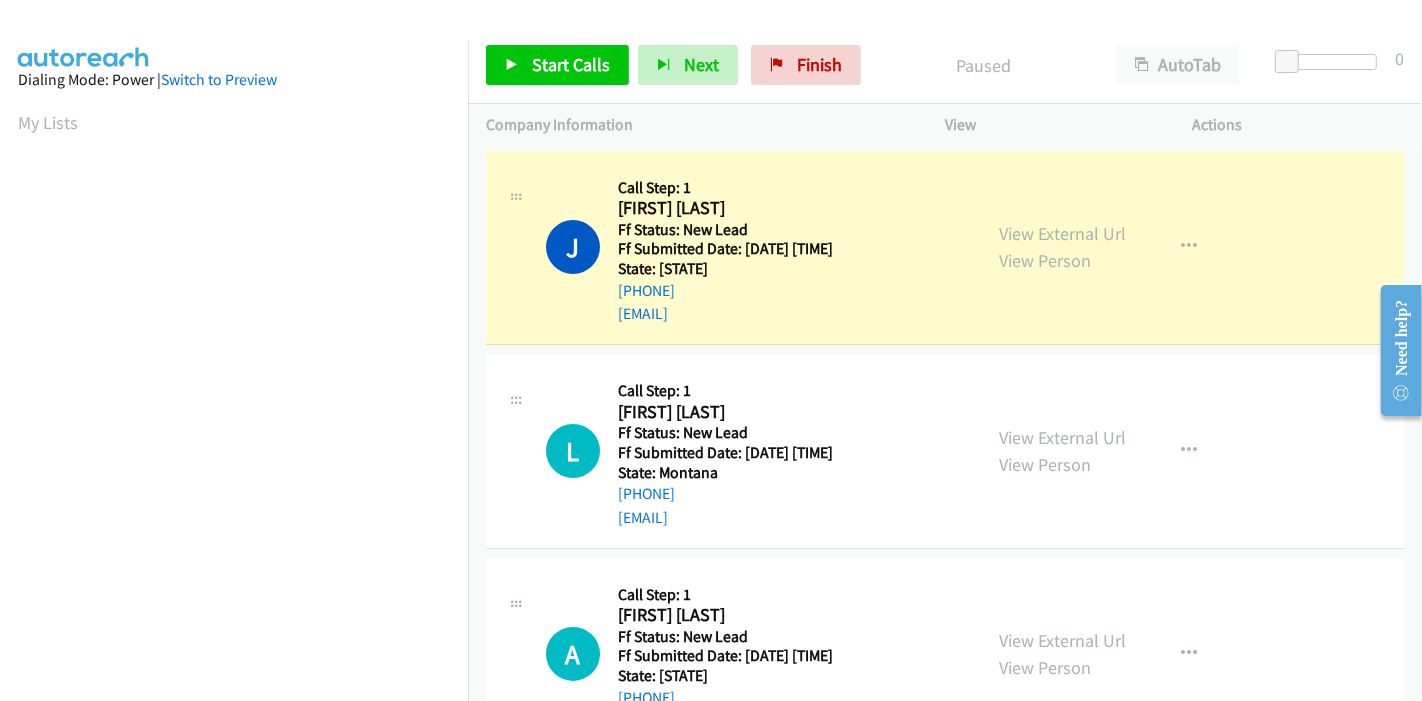 scroll, scrollTop: 422, scrollLeft: 0, axis: vertical 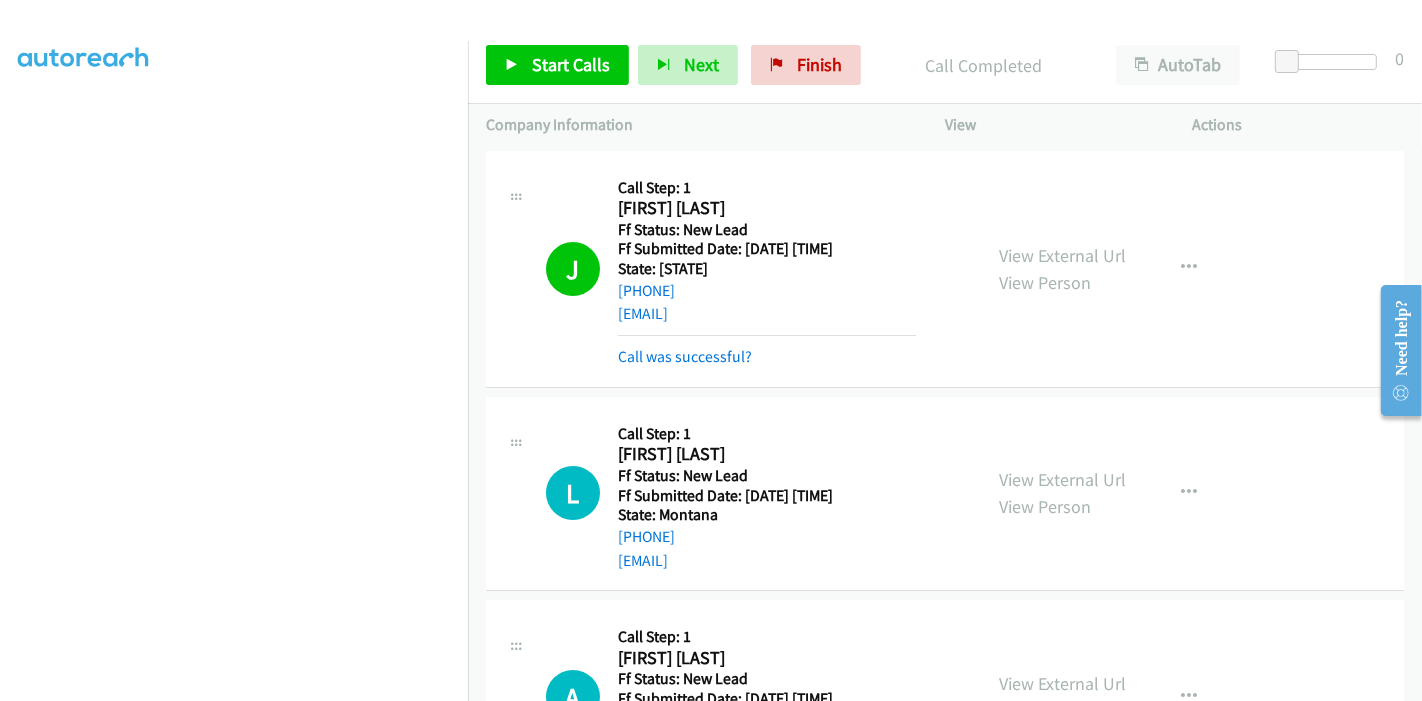 click on "View External Url
View Person
View External Url
Email
Schedule/Manage Callback
Skip Call
Add to do not call list" at bounding box center [1114, 269] 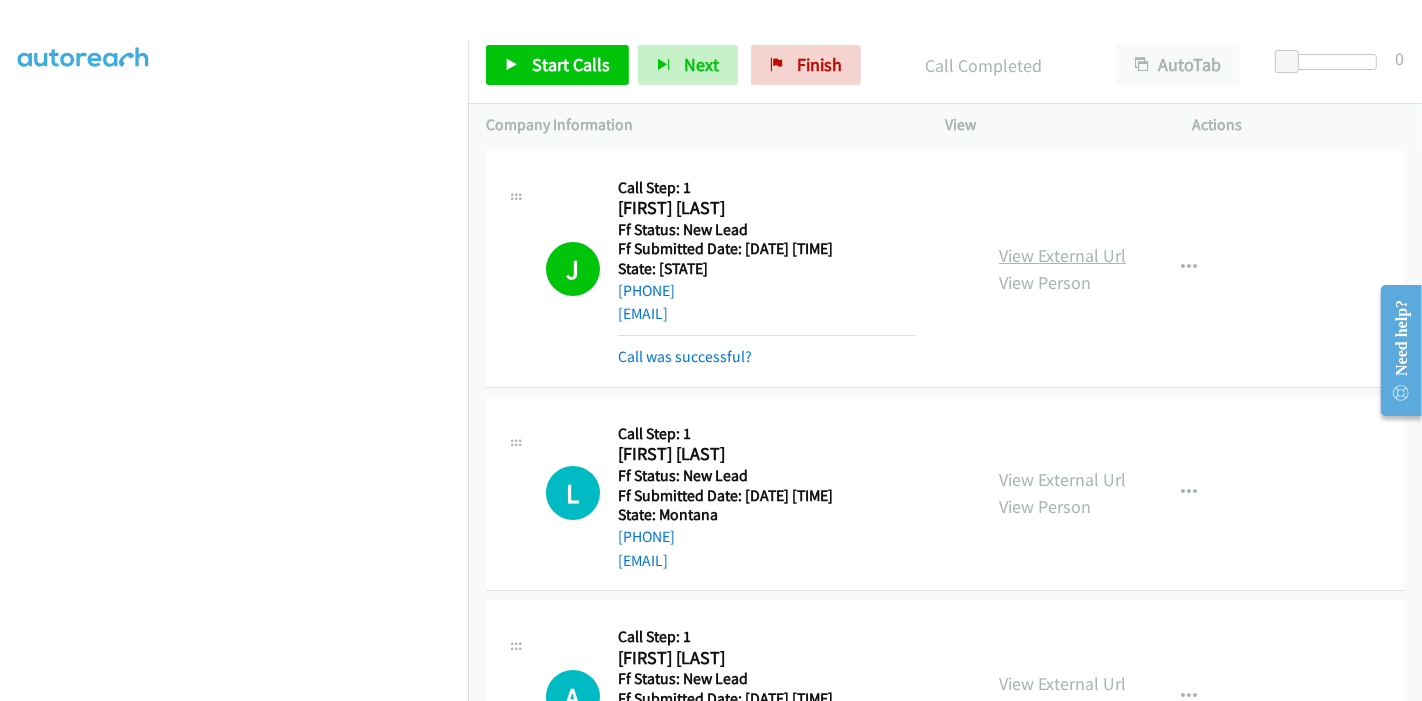 click on "View External Url" at bounding box center [1062, 255] 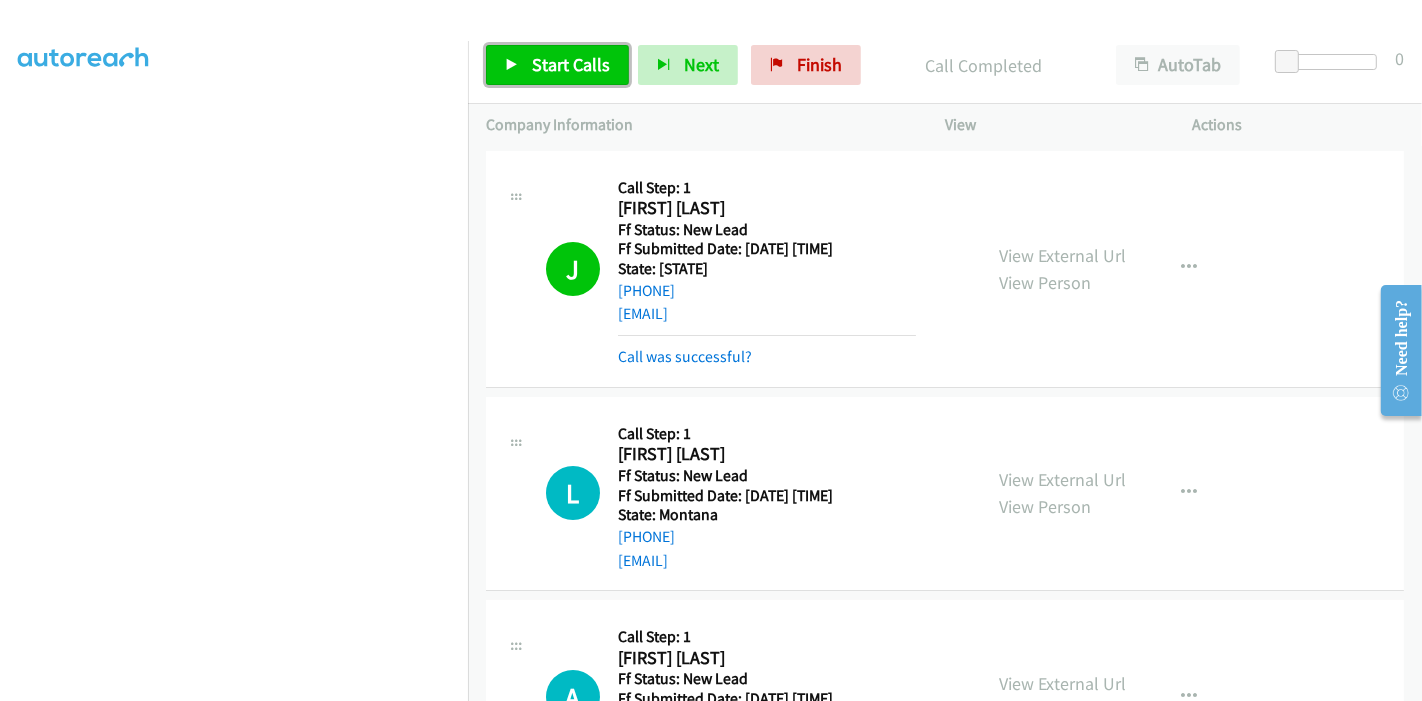 click on "Start Calls" at bounding box center (571, 64) 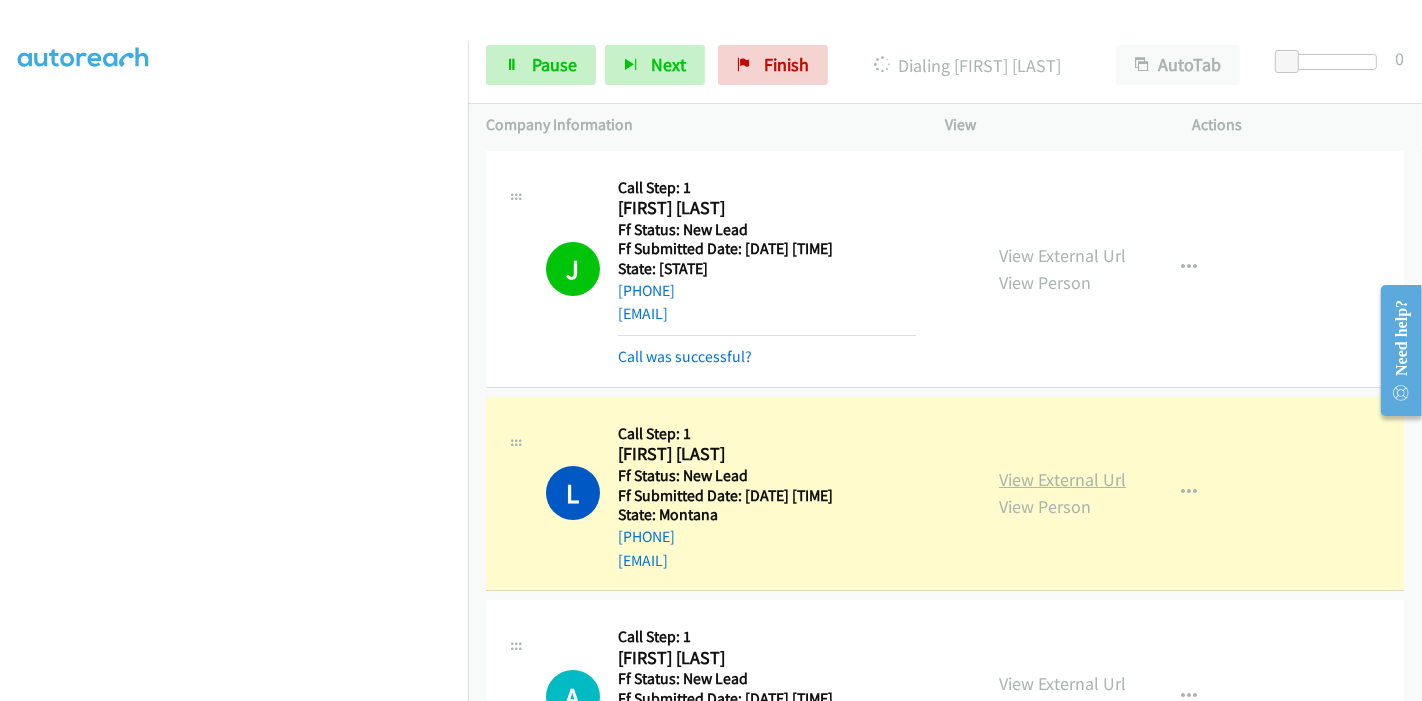 click on "View External Url" at bounding box center (1062, 479) 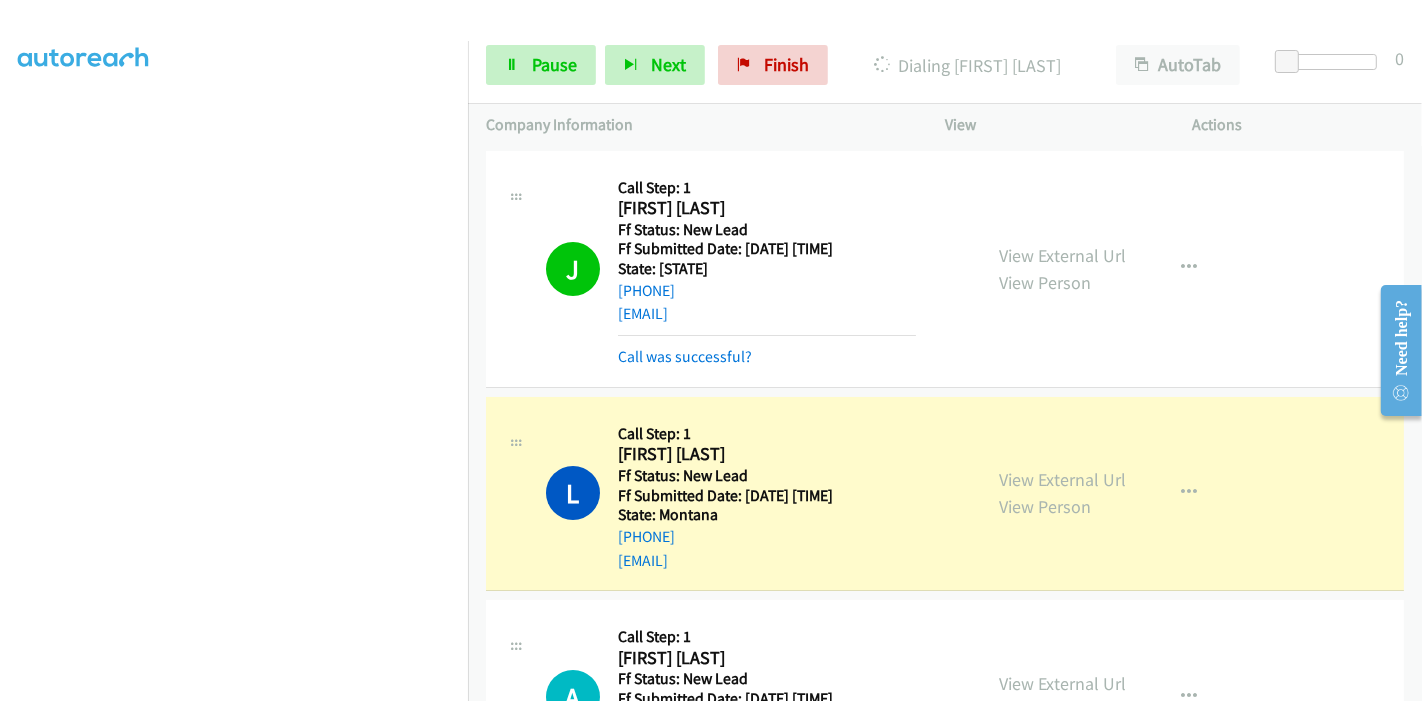 scroll, scrollTop: 0, scrollLeft: 0, axis: both 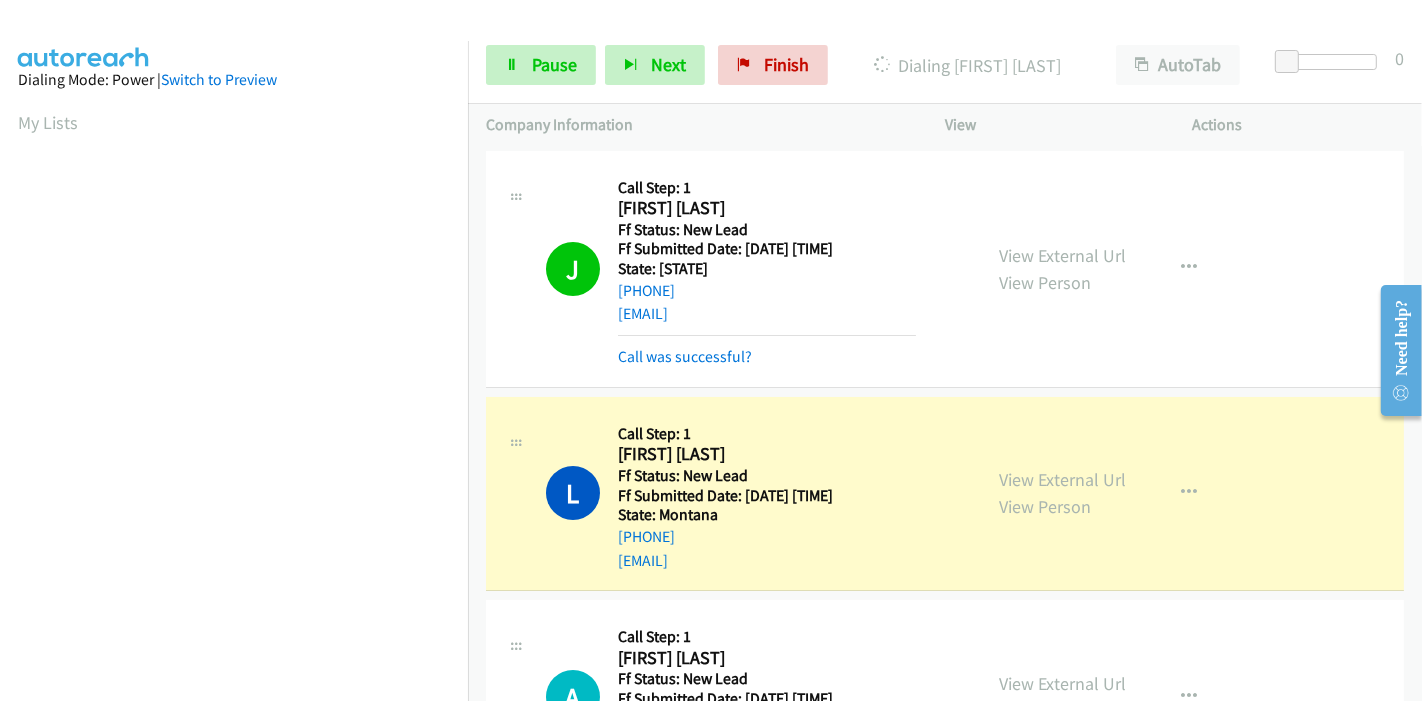 click on "Start Calls
Pause
Next
Finish
Dialing [FIRST] [LAST]
AutoTab
AutoTab
0" at bounding box center (945, 65) 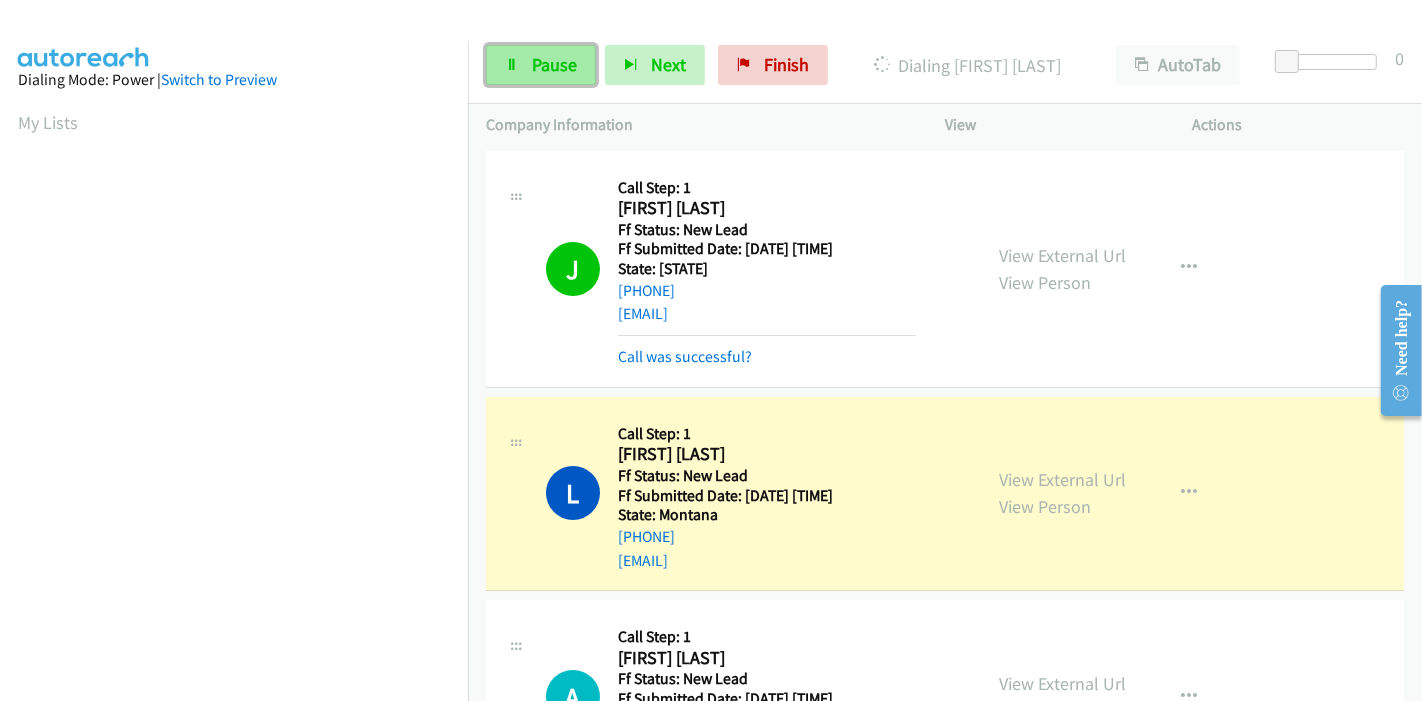 click on "Pause" at bounding box center (554, 64) 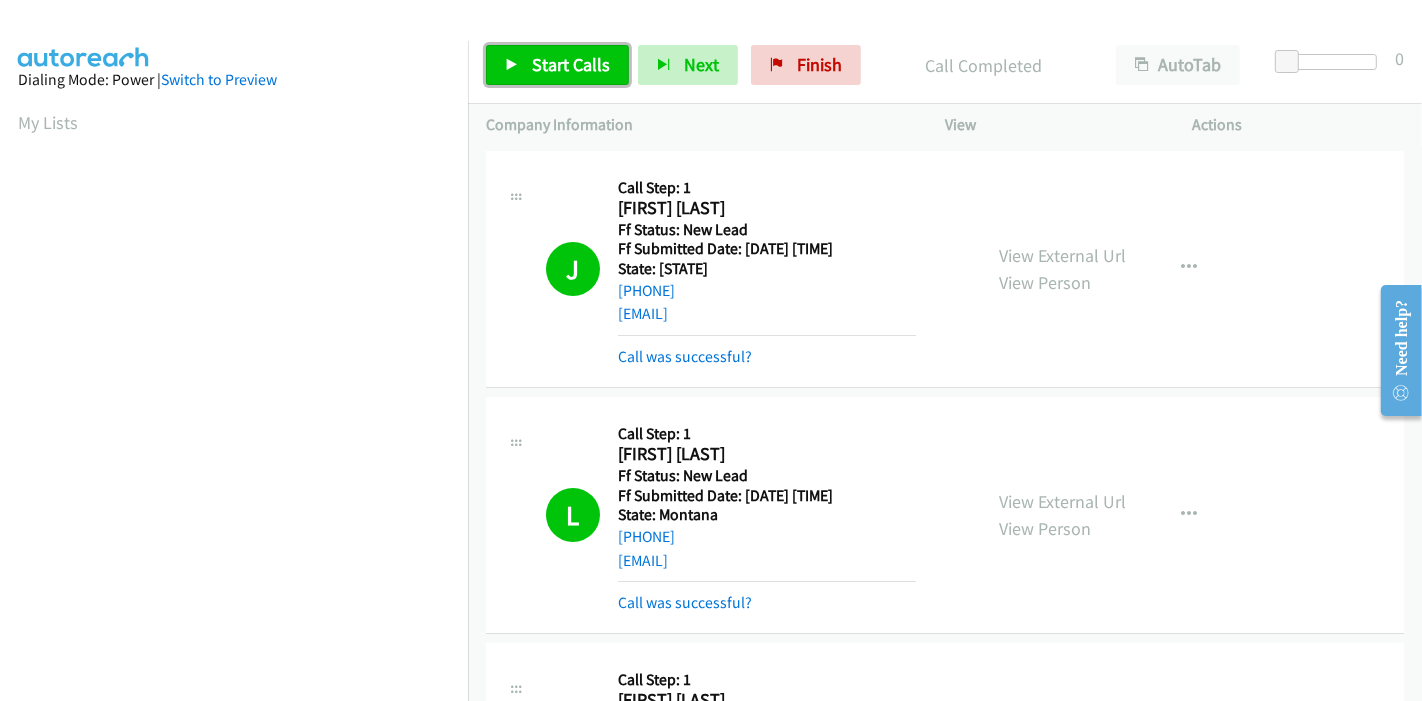 click on "Start Calls" at bounding box center (571, 64) 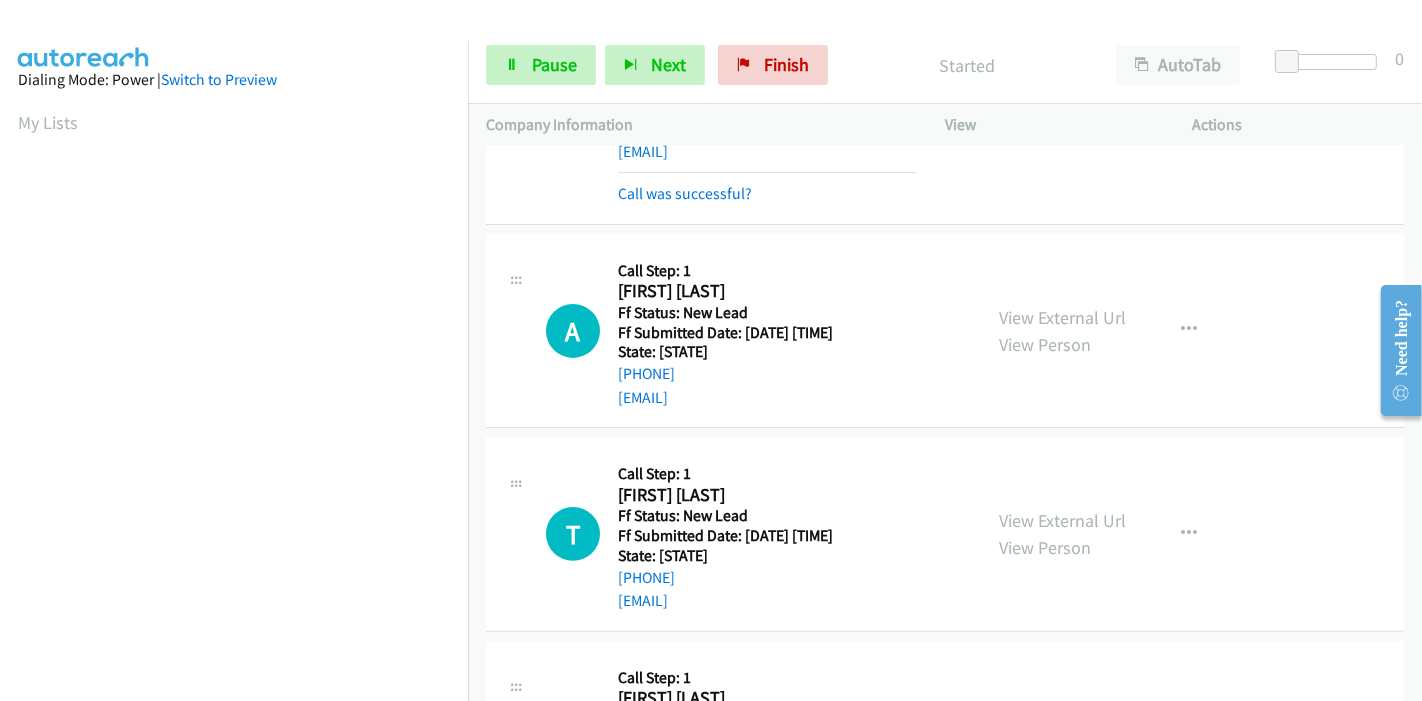 scroll, scrollTop: 444, scrollLeft: 0, axis: vertical 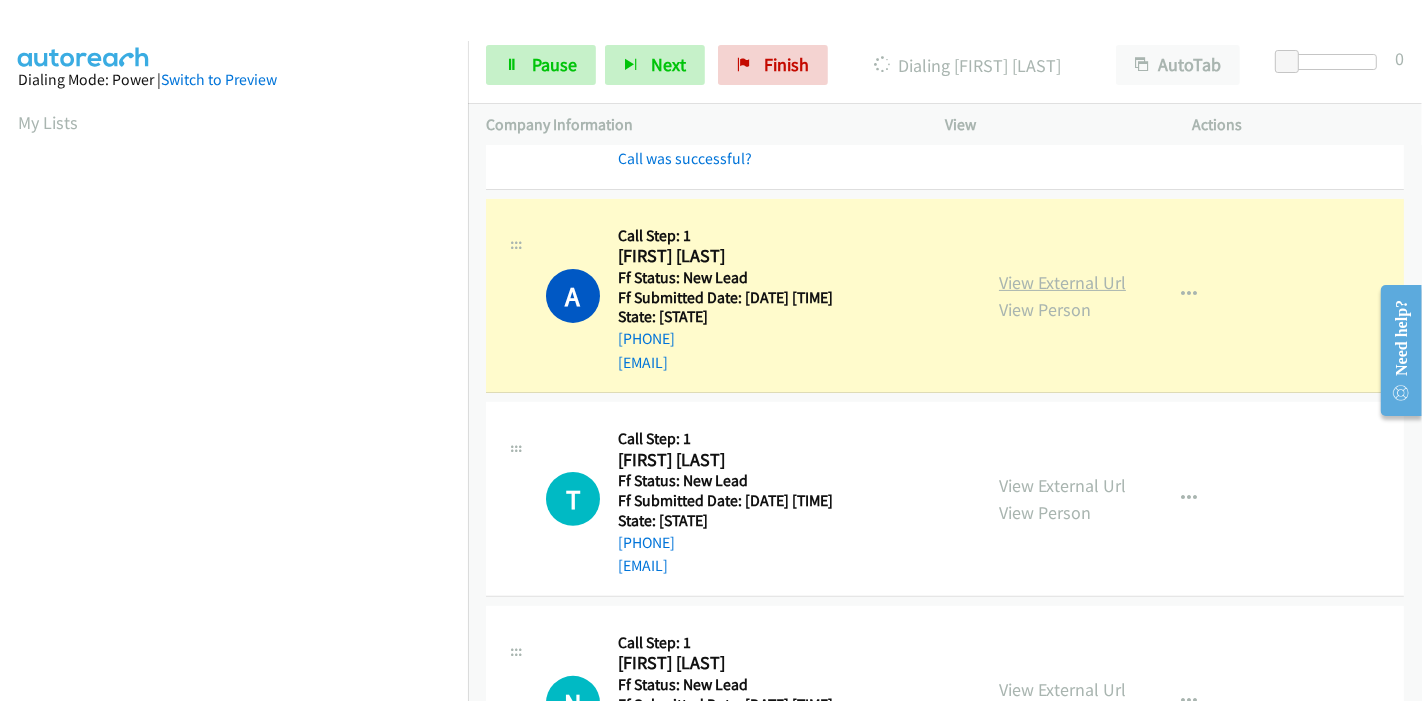 click on "View External Url" at bounding box center [1062, 282] 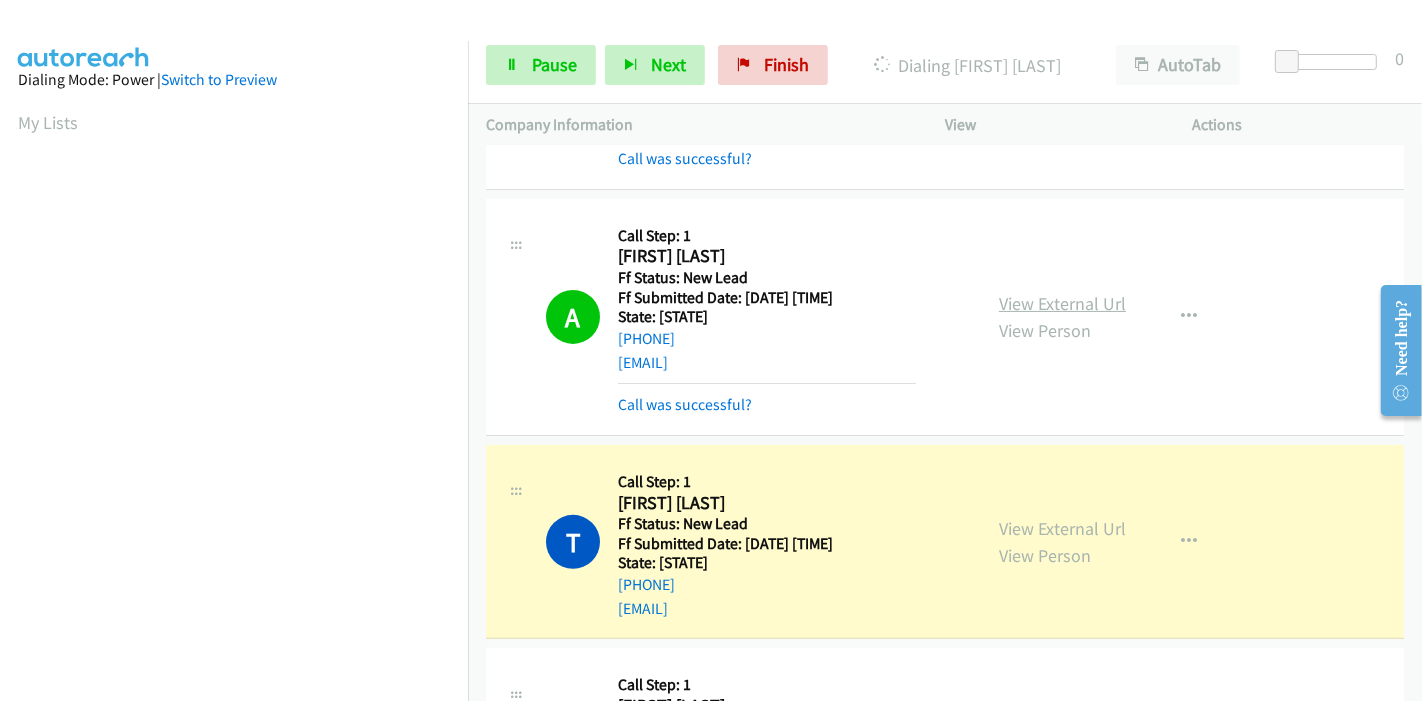 scroll, scrollTop: 422, scrollLeft: 0, axis: vertical 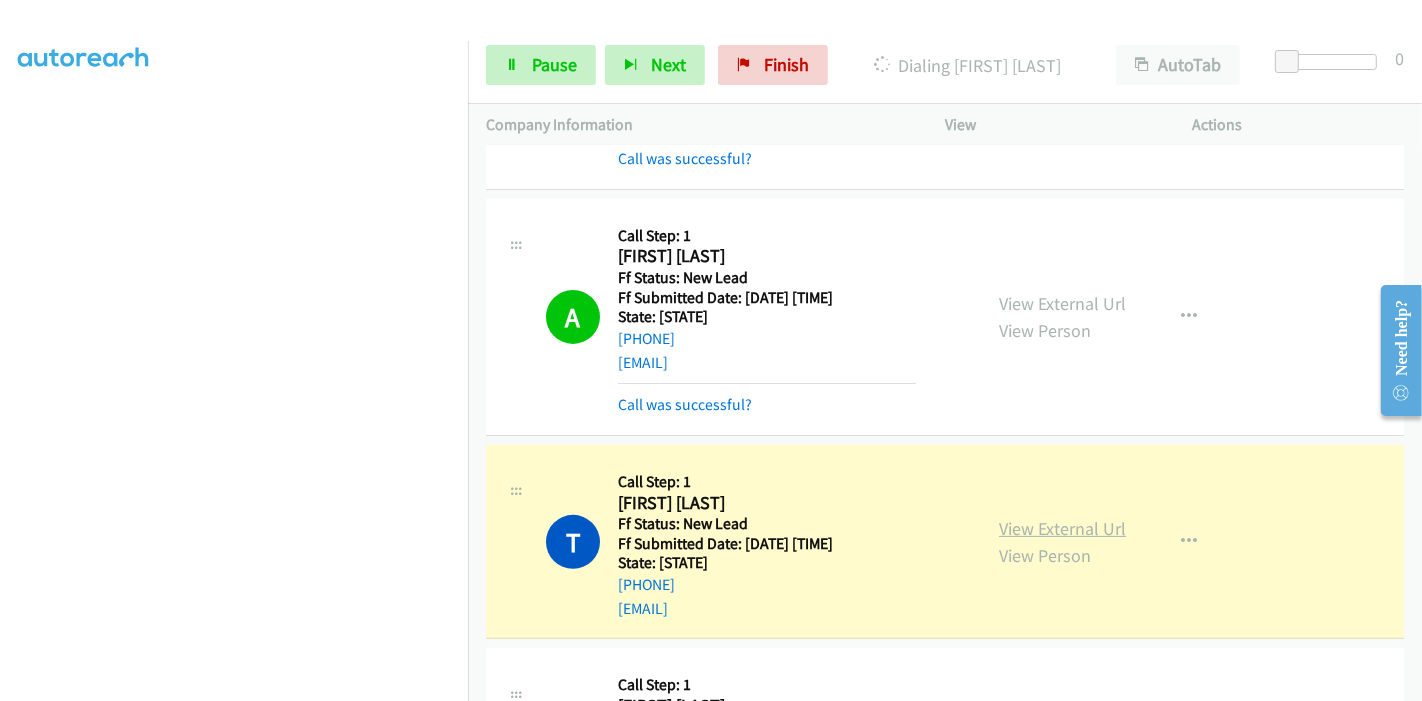 click on "View External Url" at bounding box center [1062, 528] 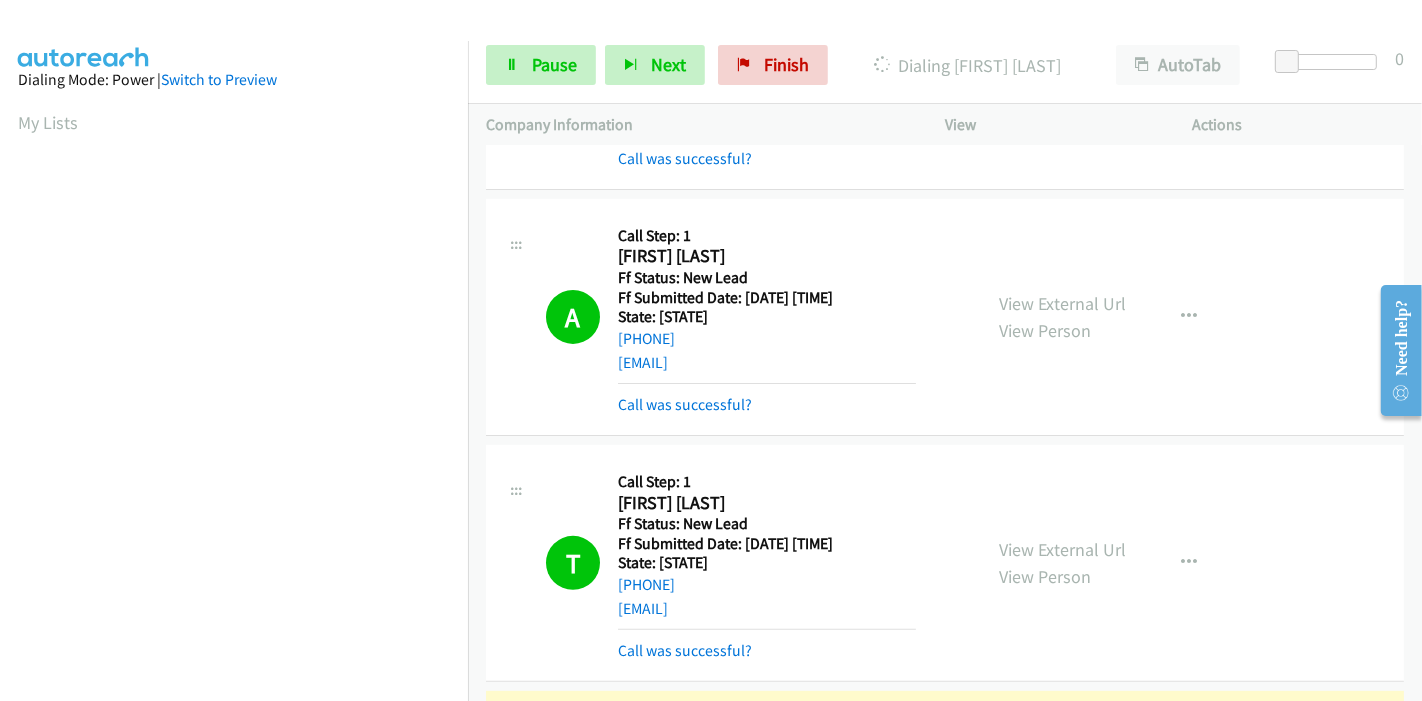 scroll, scrollTop: 422, scrollLeft: 0, axis: vertical 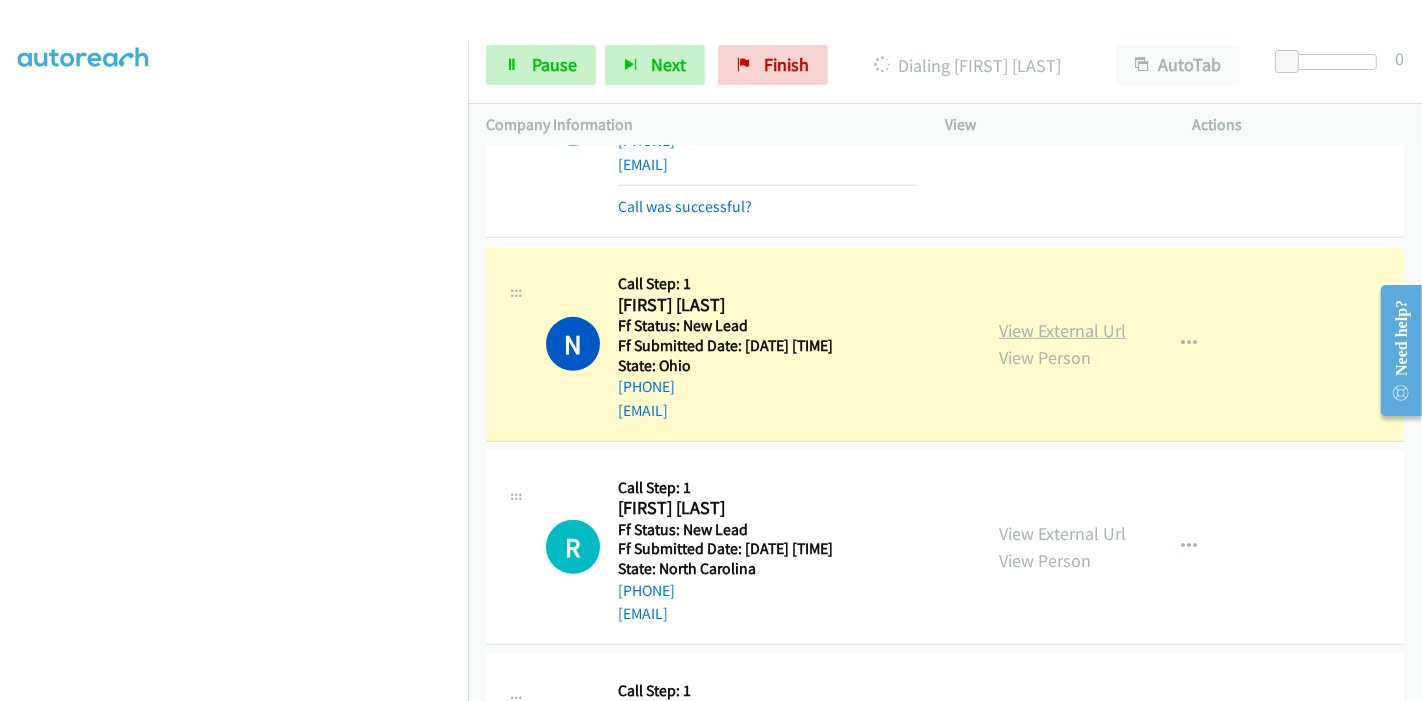 click on "View External Url" at bounding box center (1062, 330) 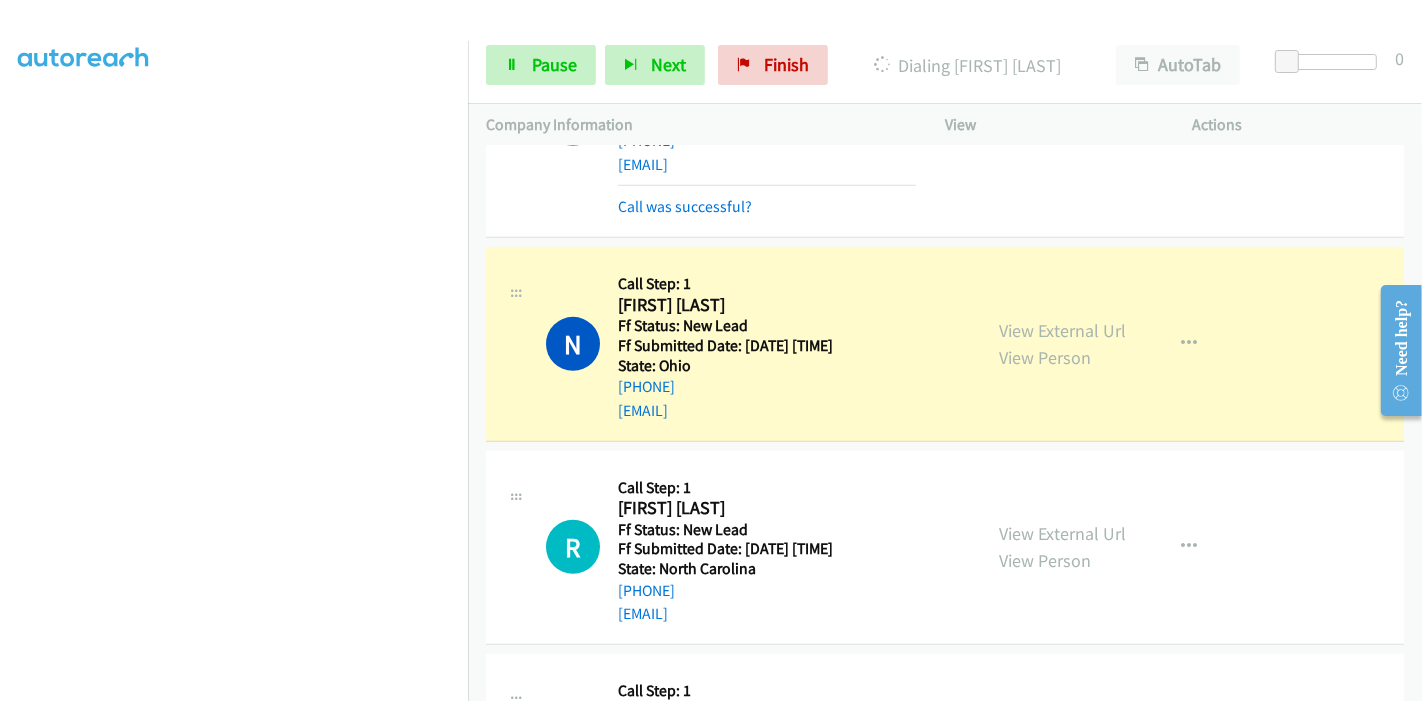 scroll, scrollTop: 0, scrollLeft: 0, axis: both 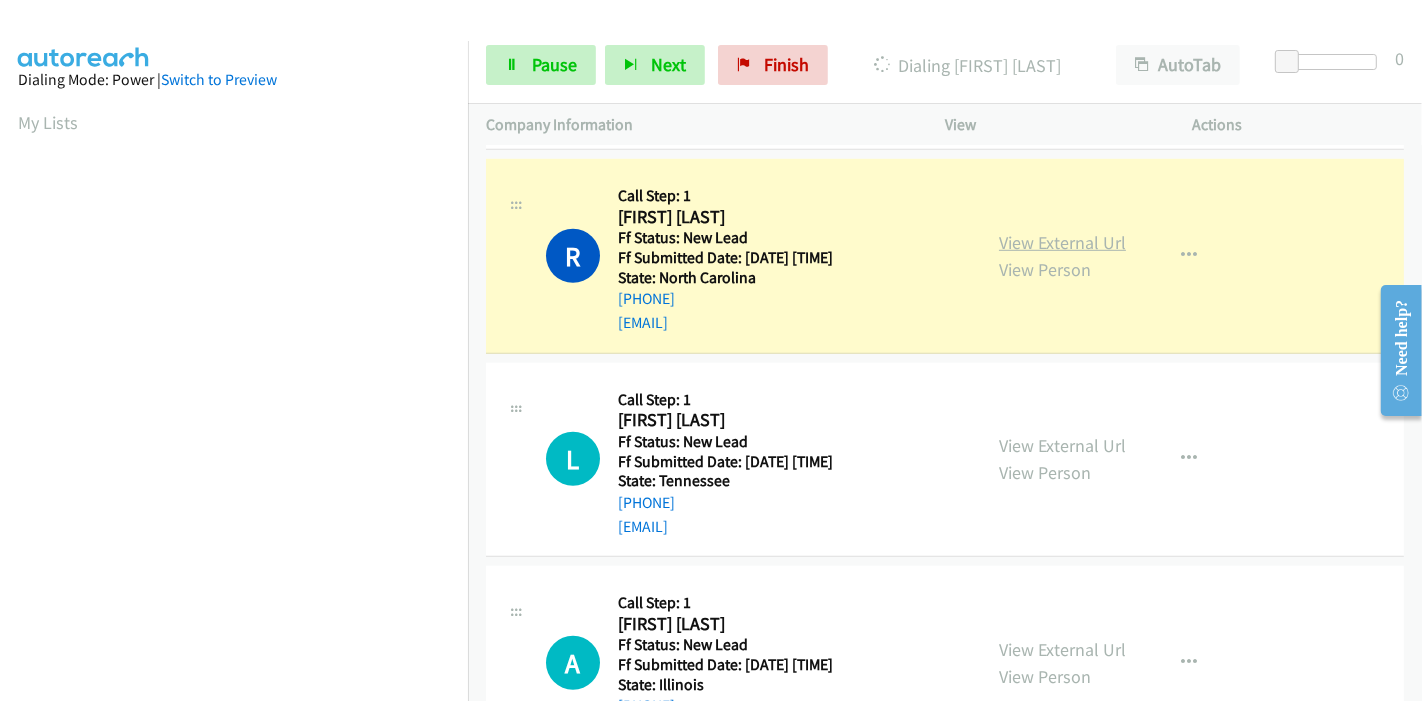 click on "View External Url" at bounding box center (1062, 242) 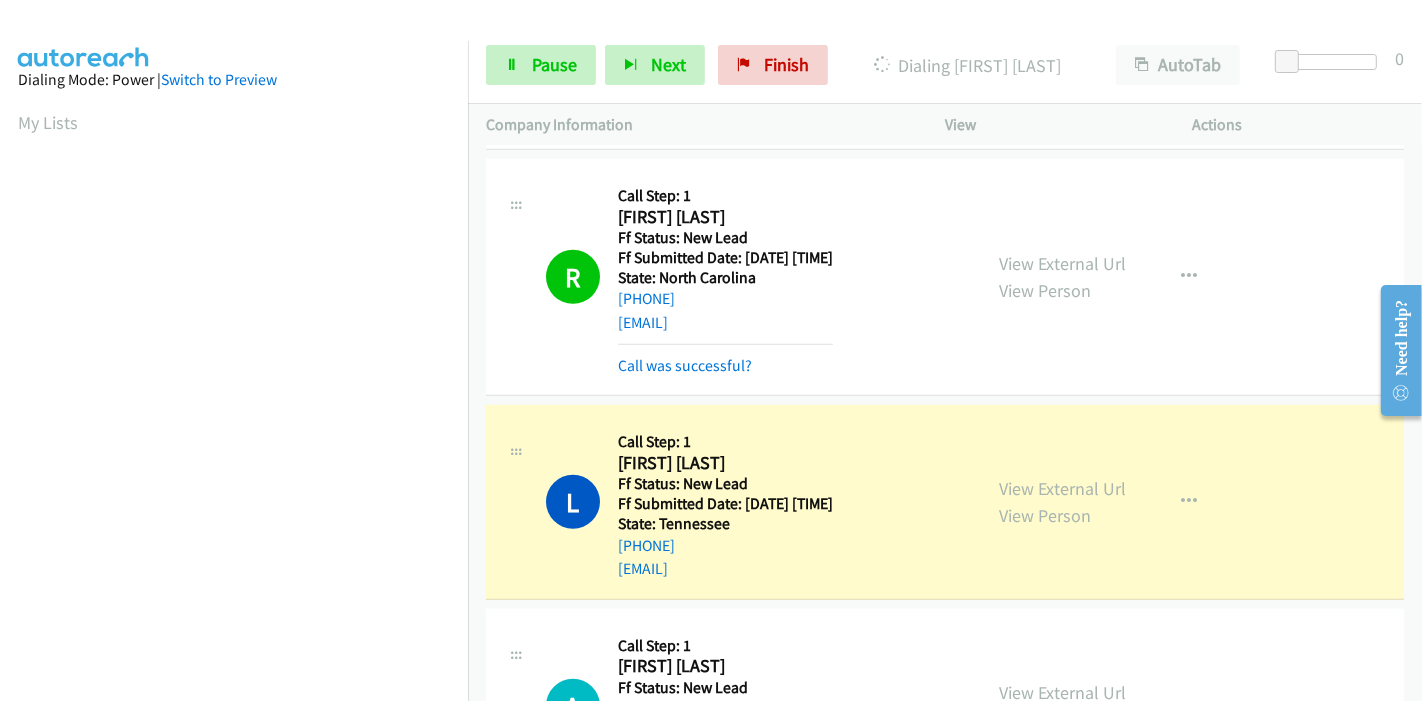 scroll, scrollTop: 422, scrollLeft: 0, axis: vertical 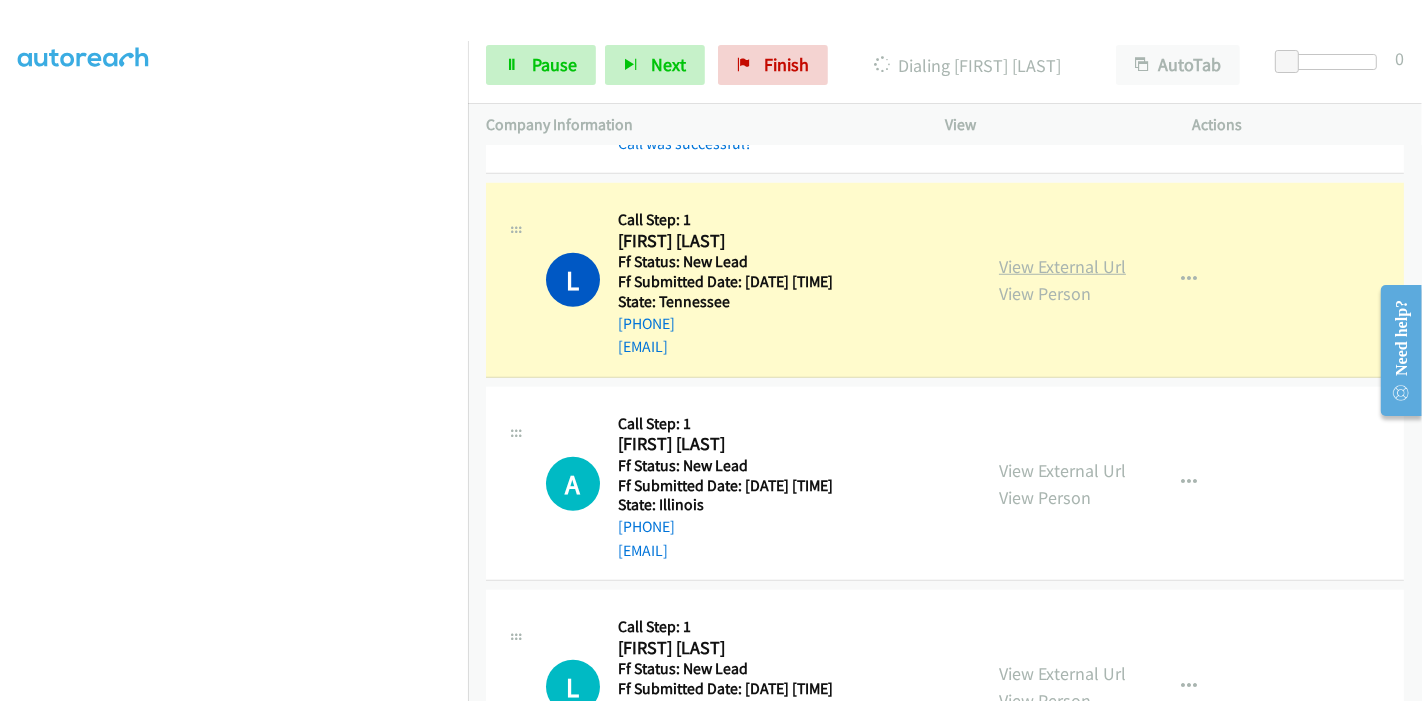 click on "View External Url" at bounding box center (1062, 266) 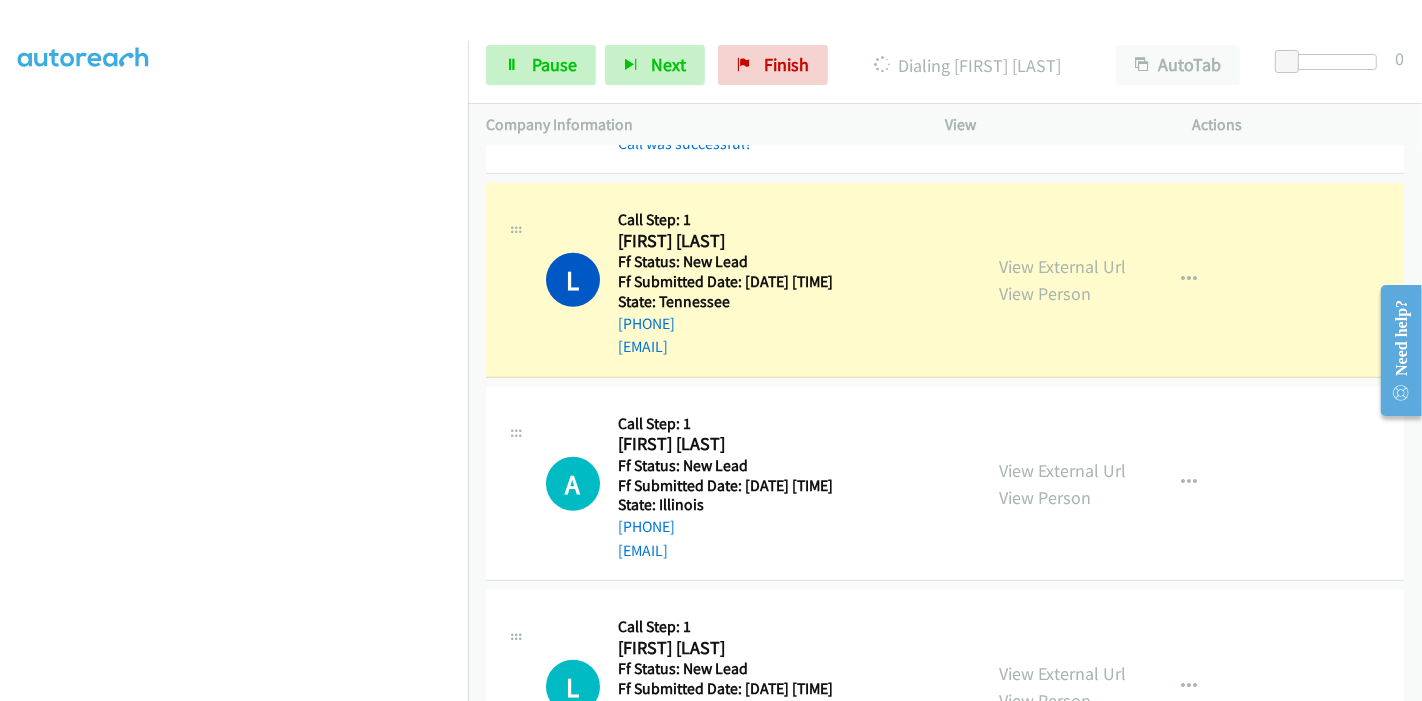 scroll, scrollTop: 0, scrollLeft: 0, axis: both 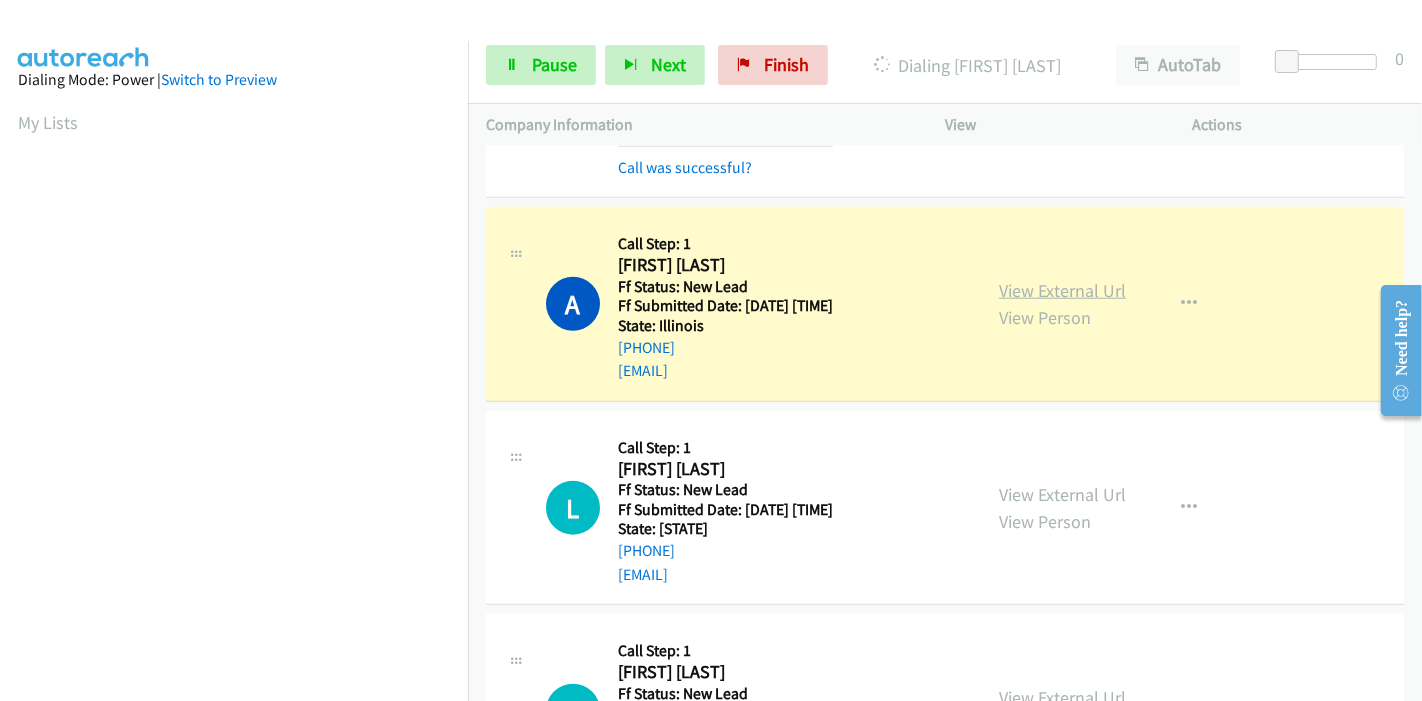 click on "View External Url" at bounding box center [1062, 290] 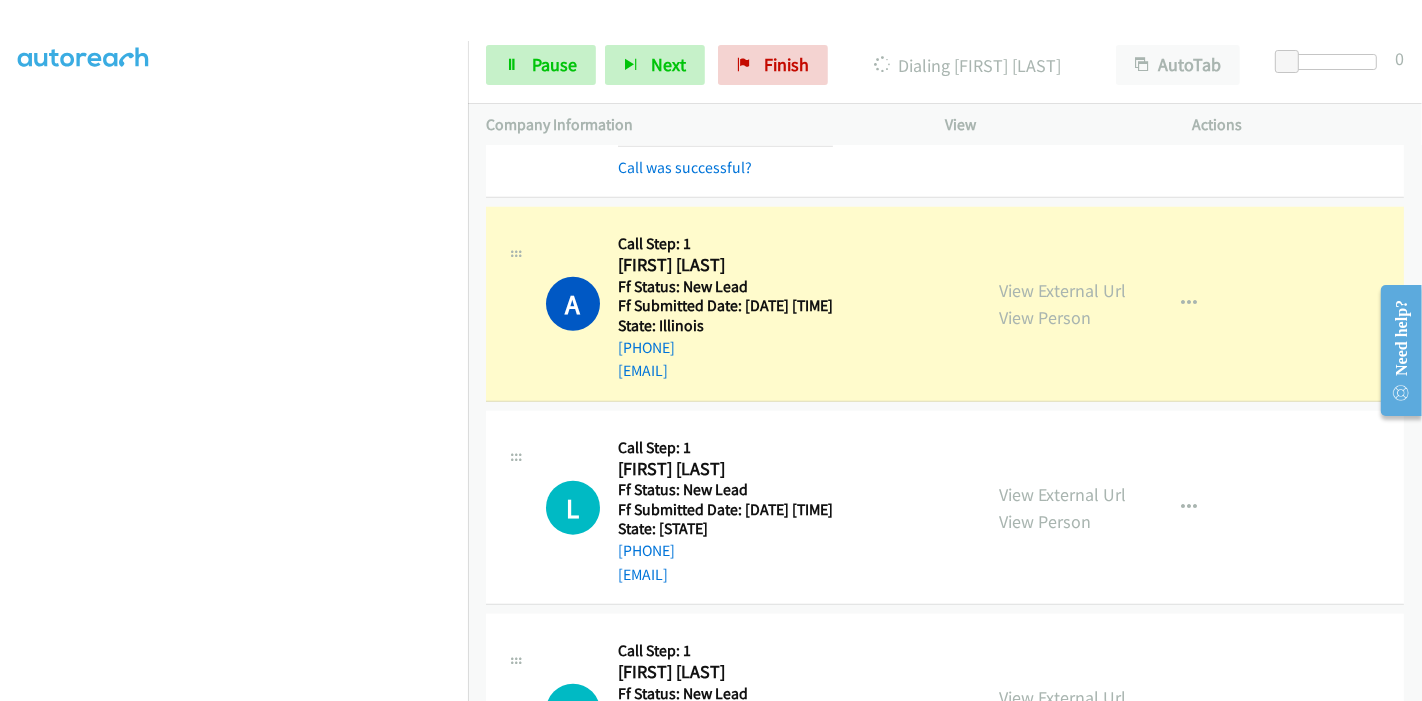 scroll, scrollTop: 0, scrollLeft: 0, axis: both 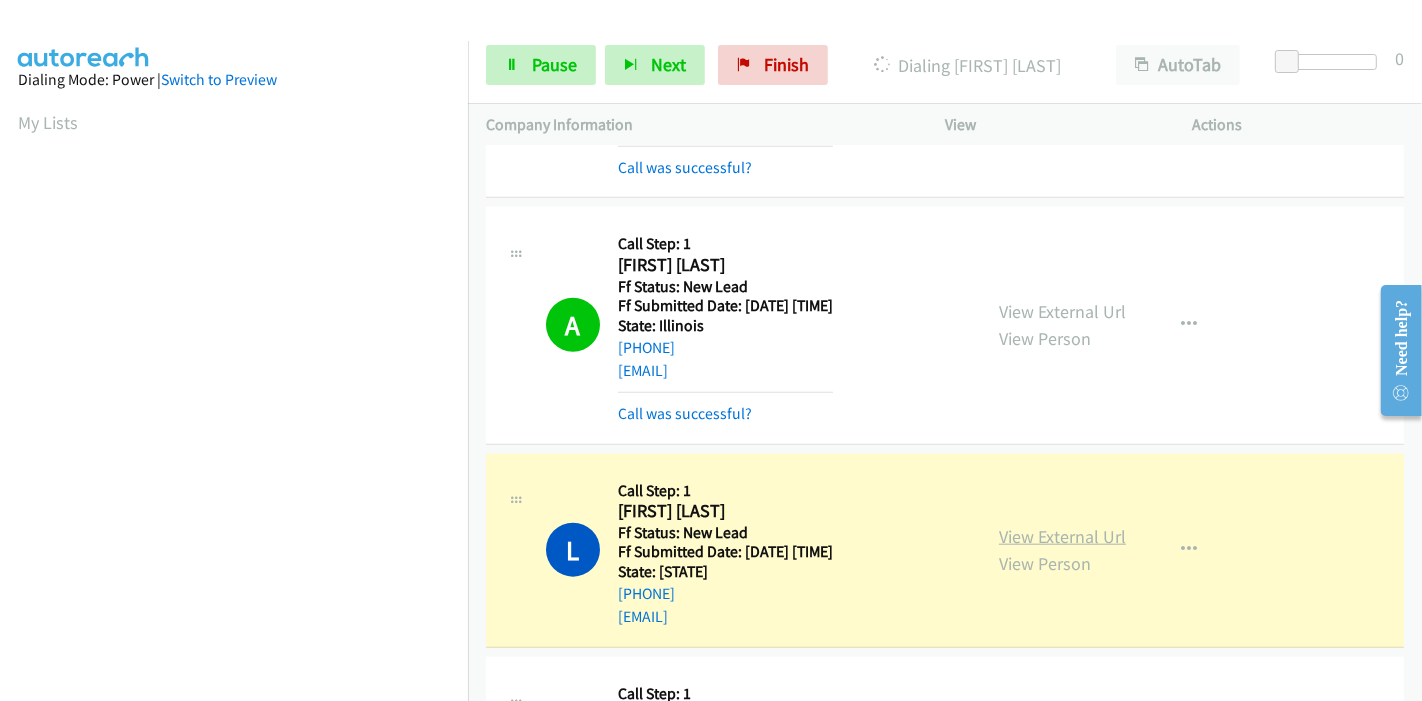 click on "View External Url" at bounding box center (1062, 536) 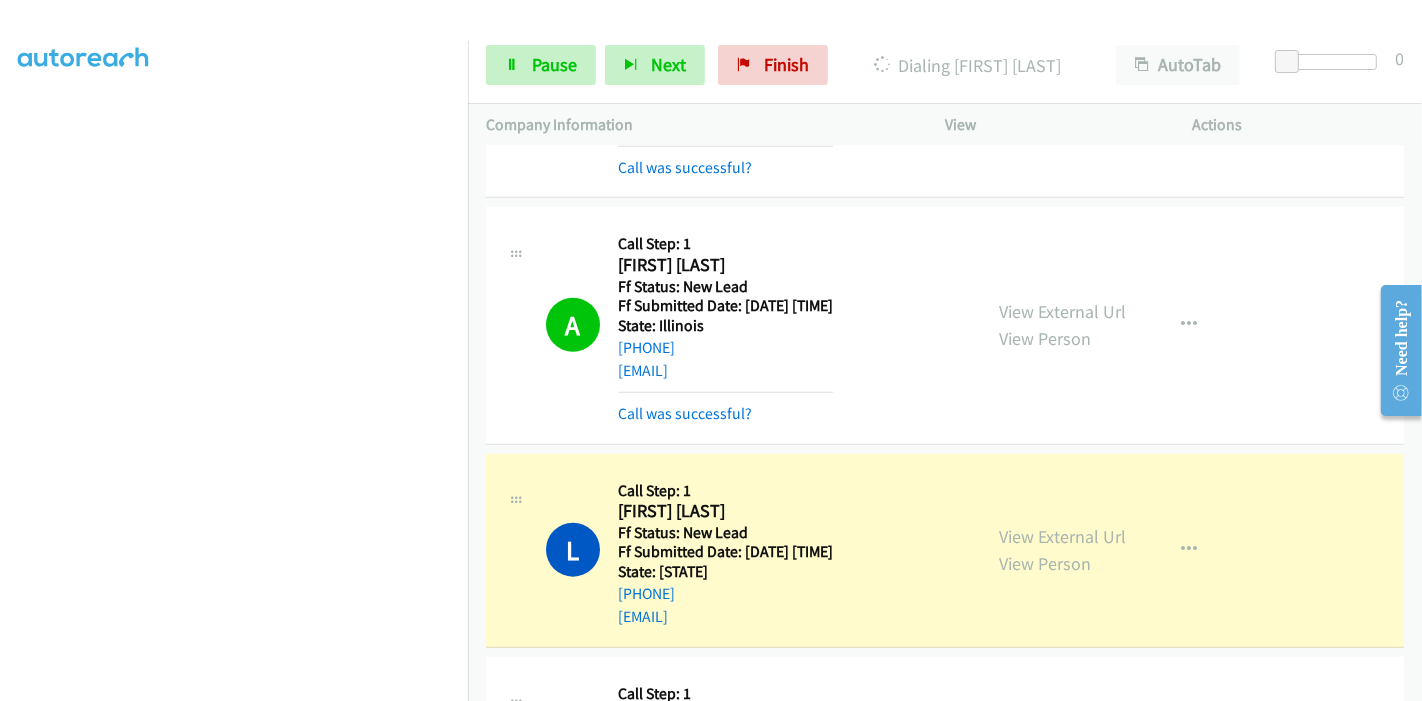scroll, scrollTop: 0, scrollLeft: 0, axis: both 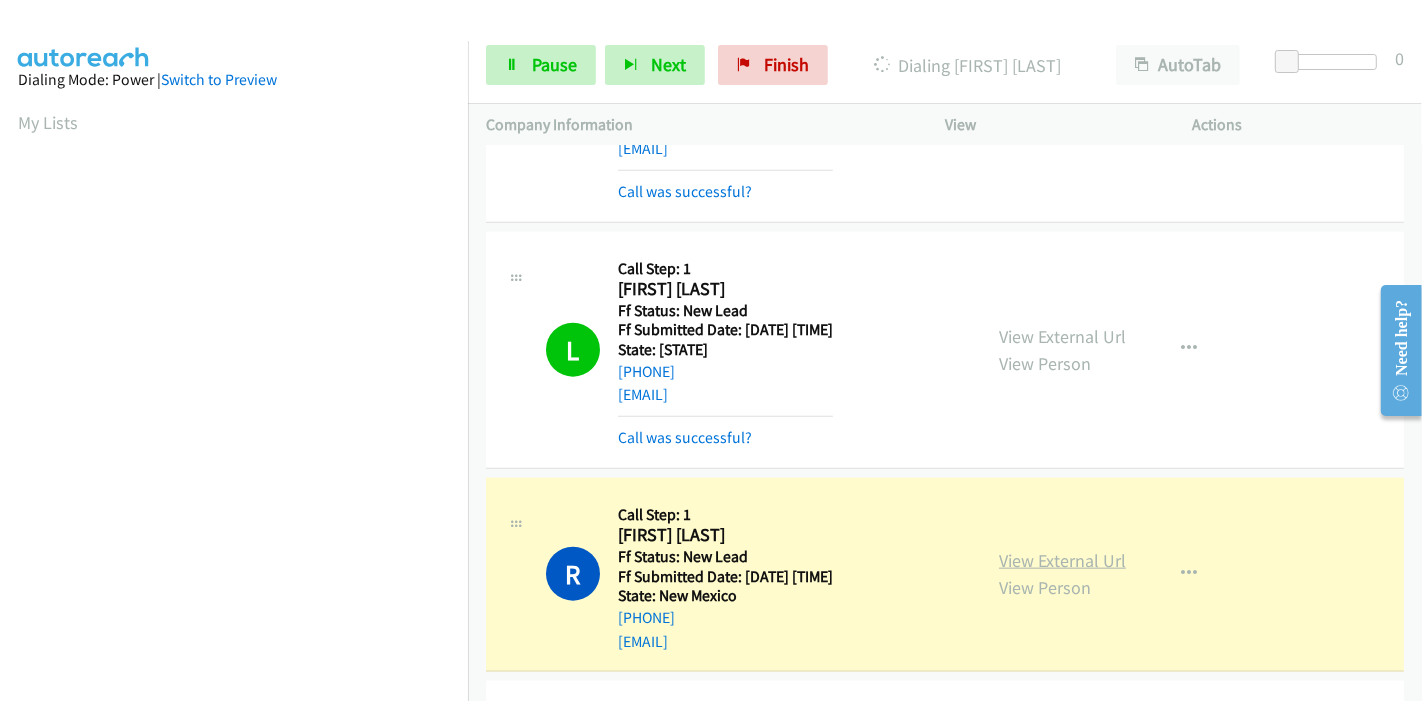 click on "View External Url" at bounding box center [1062, 560] 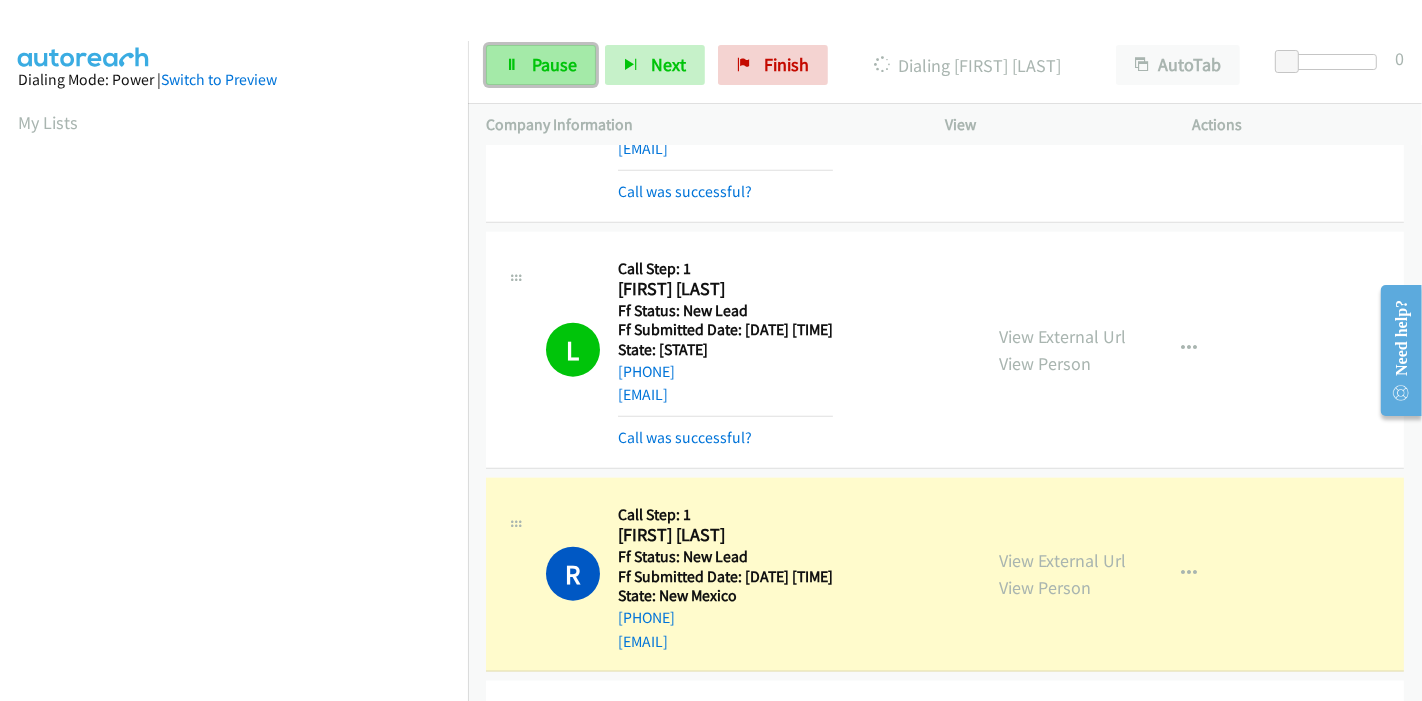 click on "Pause" at bounding box center (554, 64) 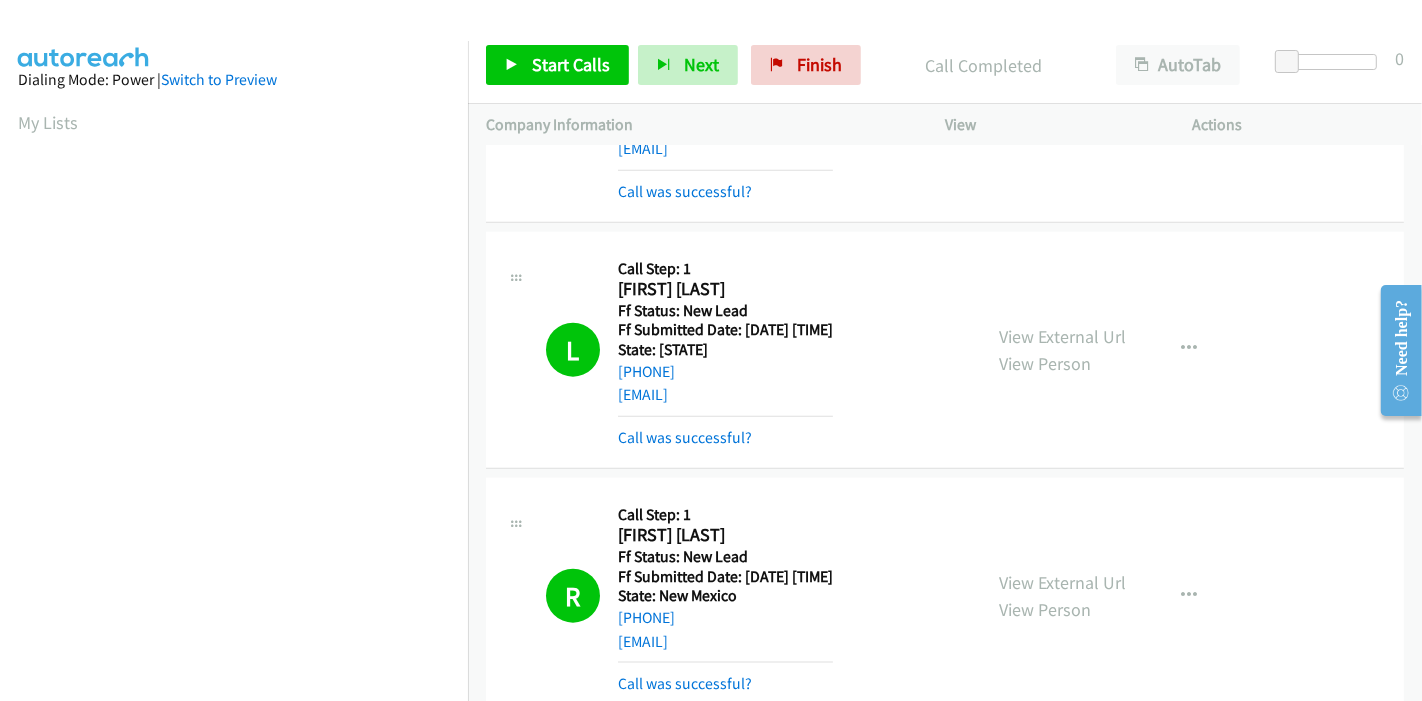 scroll, scrollTop: 422, scrollLeft: 0, axis: vertical 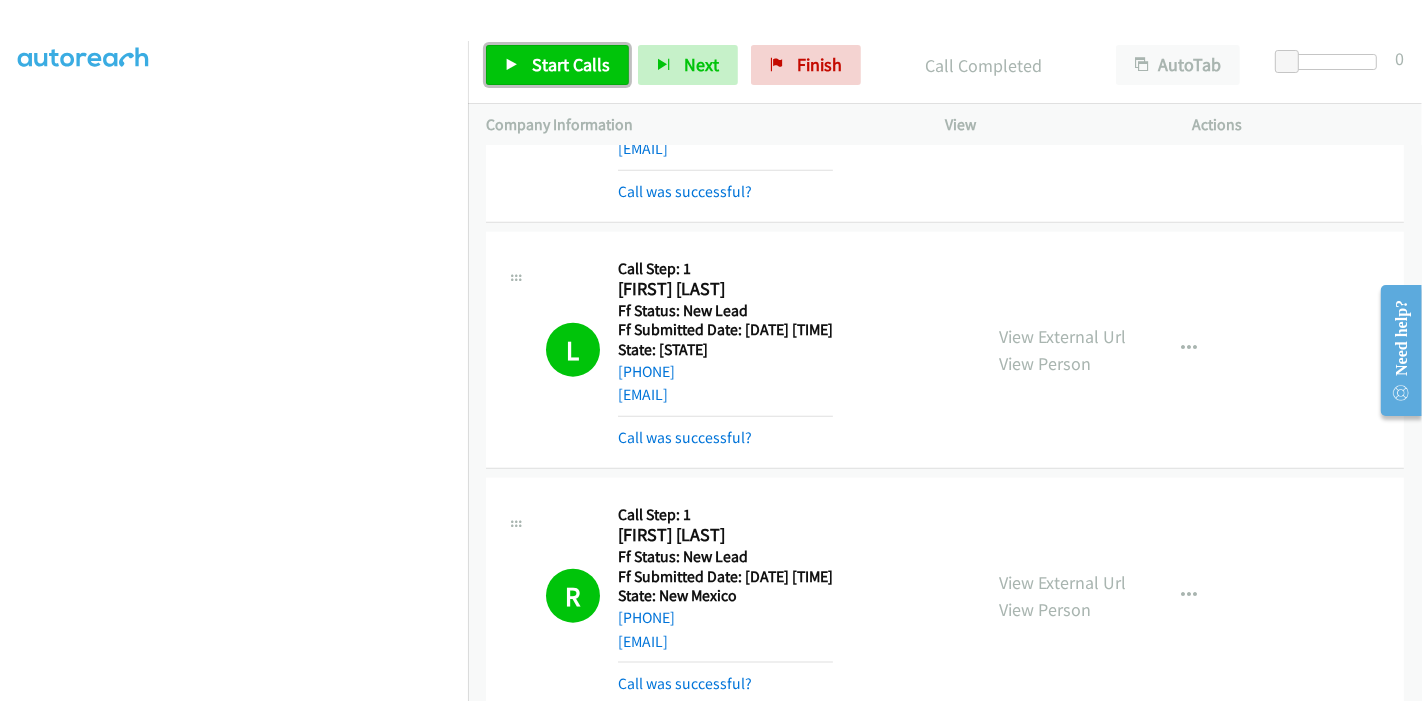 click on "Start Calls" at bounding box center (571, 64) 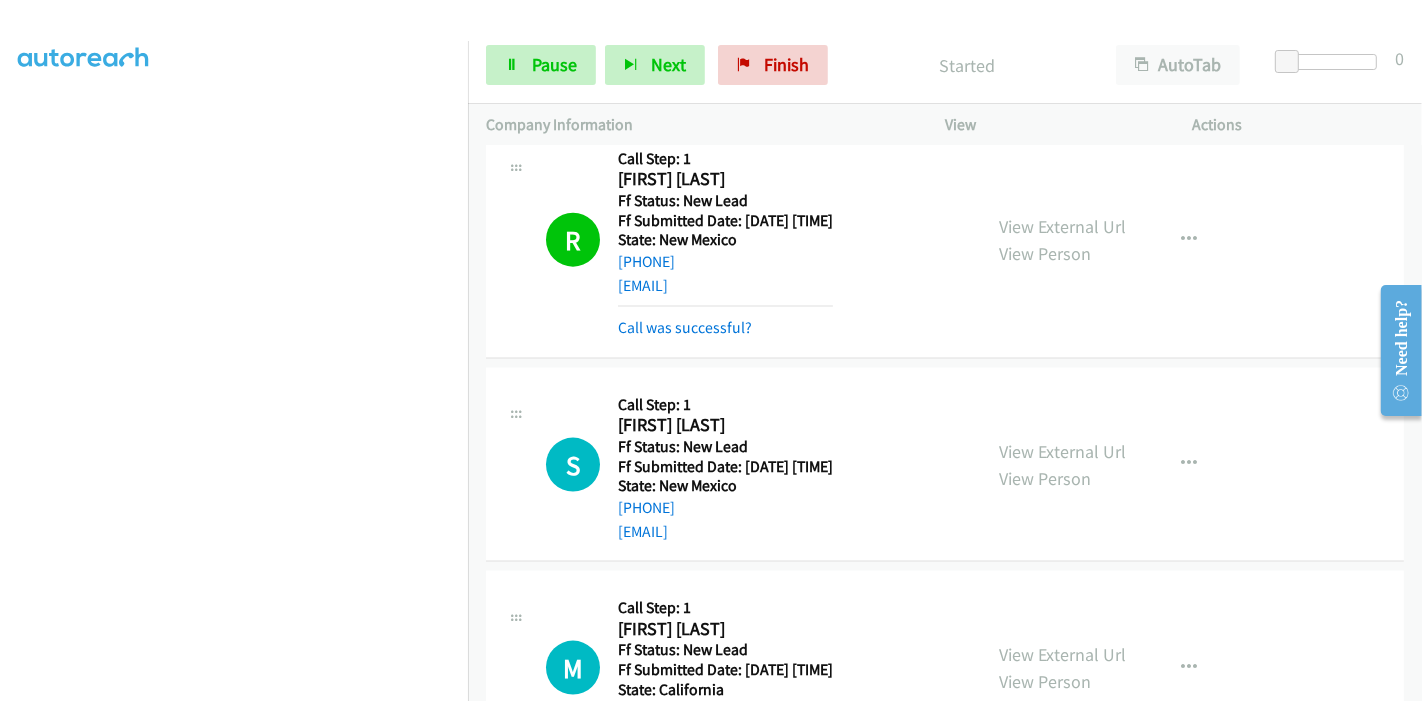 scroll, scrollTop: 2333, scrollLeft: 0, axis: vertical 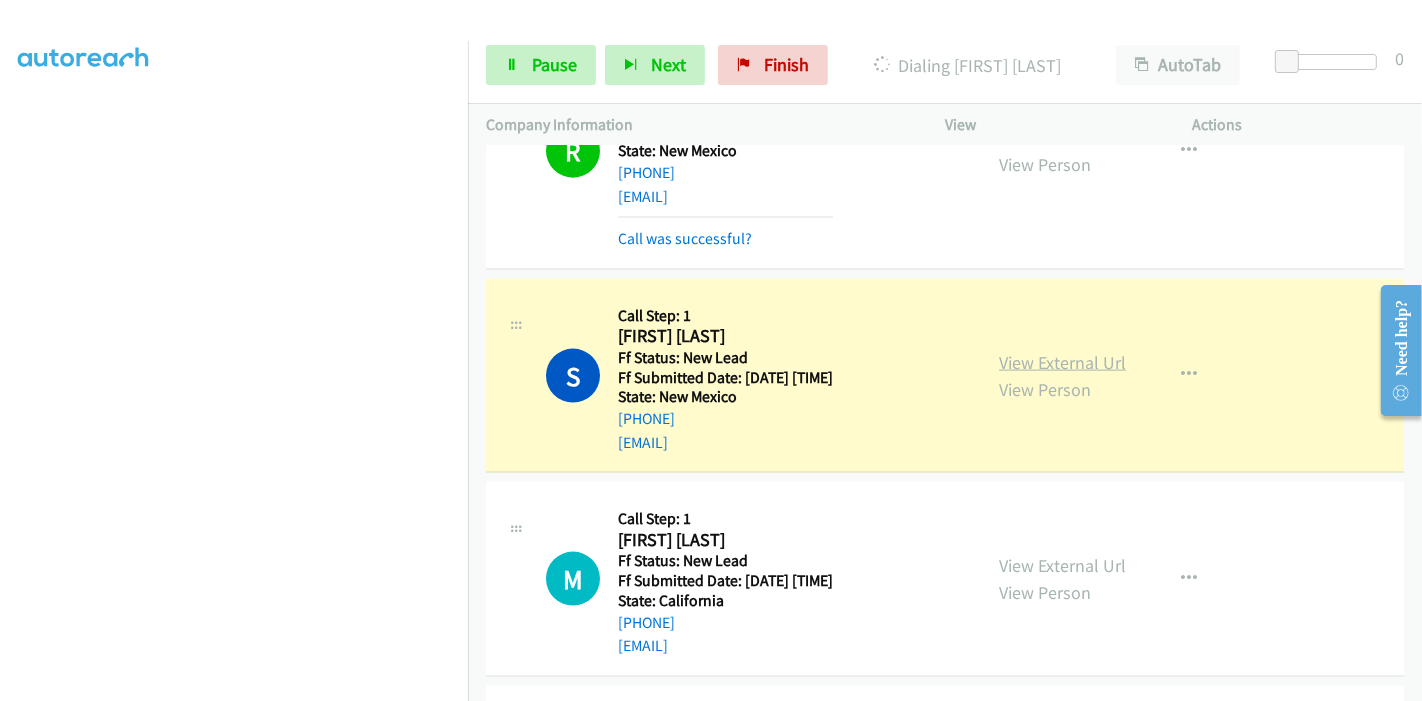 click on "View External Url" at bounding box center [1062, 362] 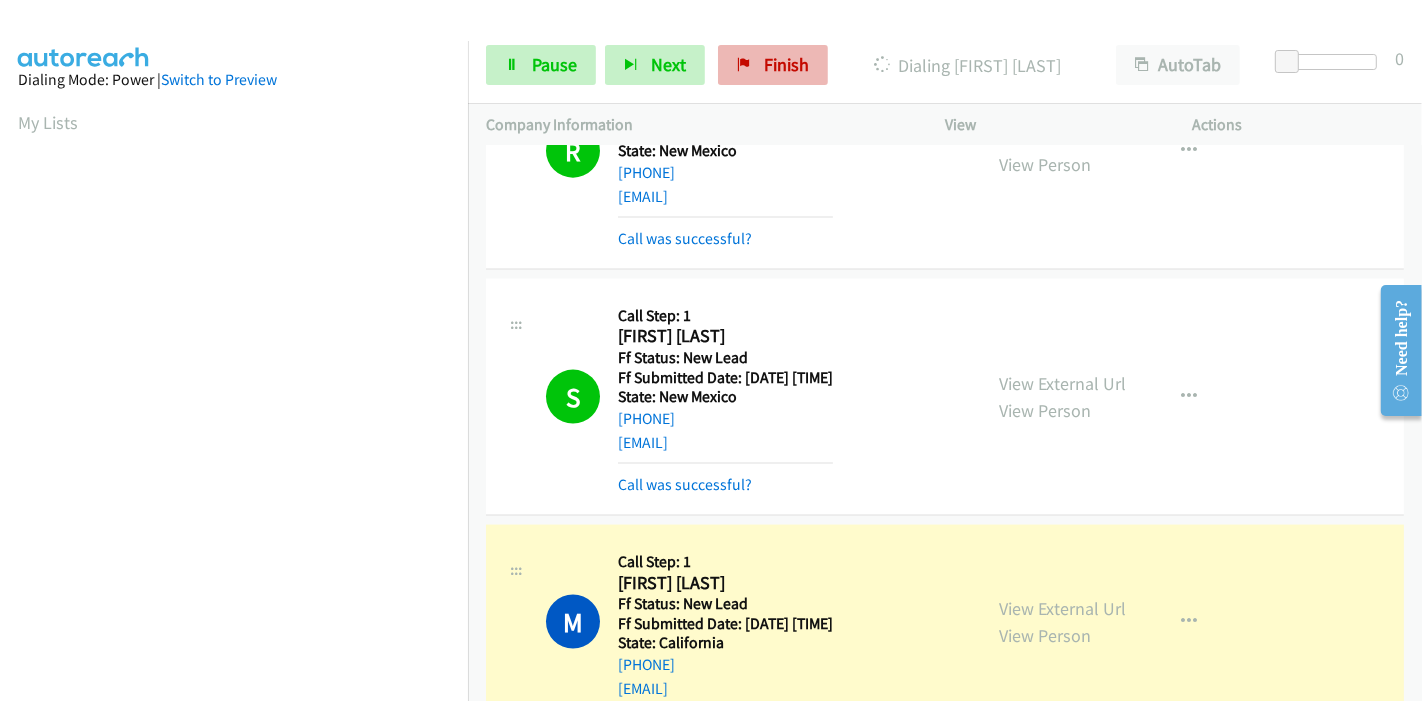 scroll, scrollTop: 422, scrollLeft: 0, axis: vertical 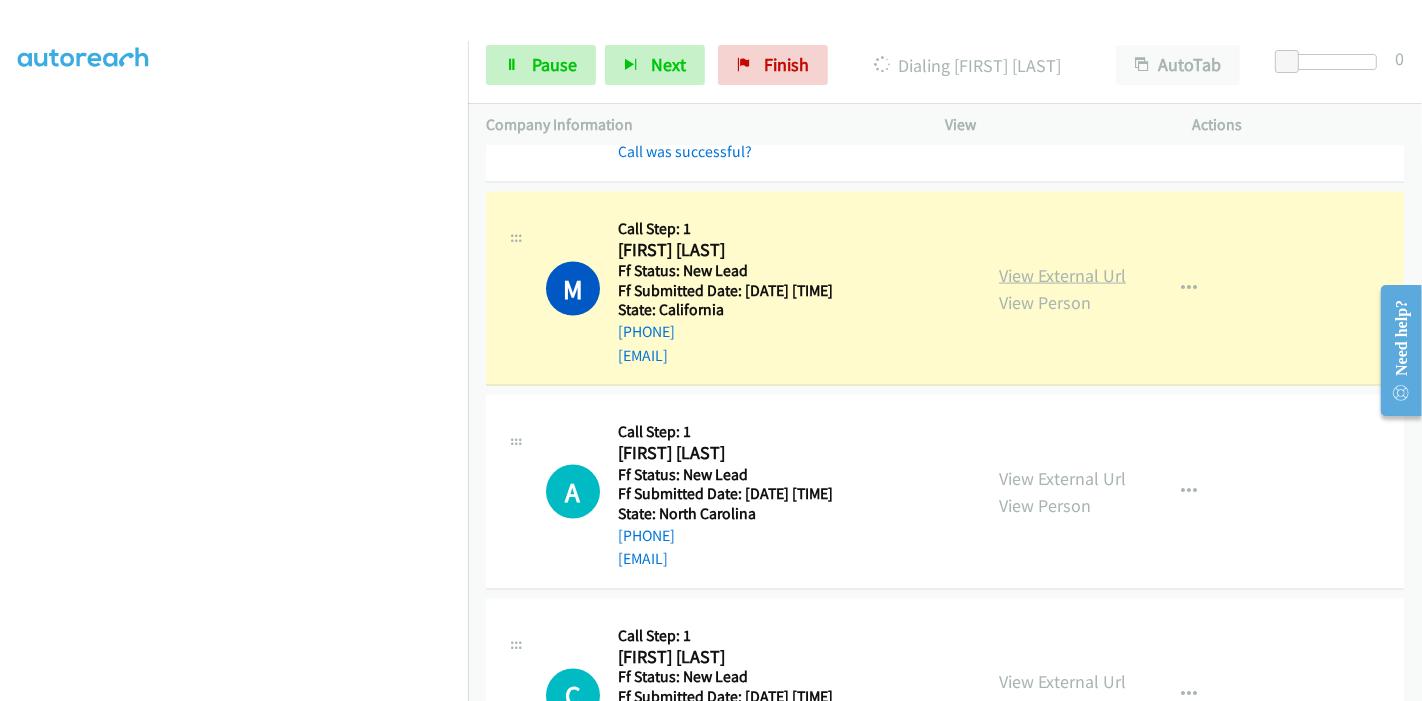 click on "View External Url" at bounding box center [1062, 275] 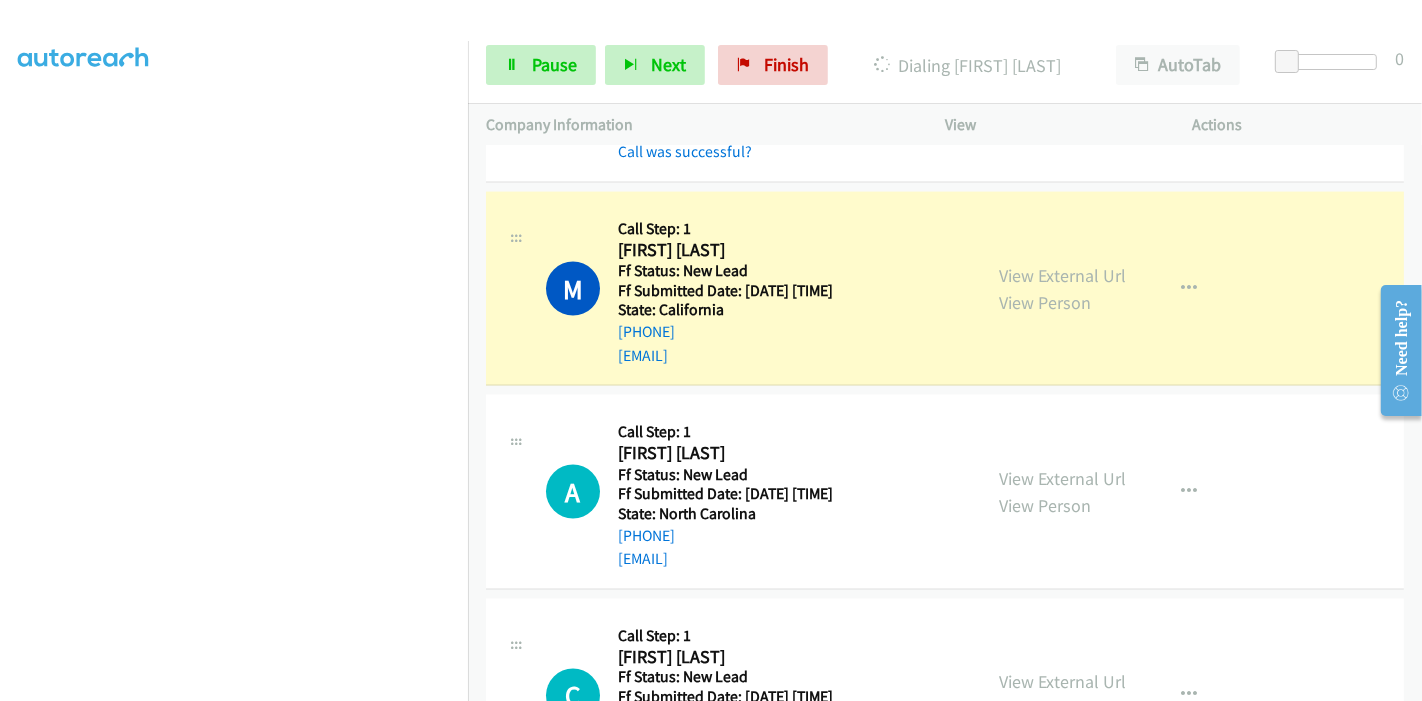 scroll, scrollTop: 0, scrollLeft: 0, axis: both 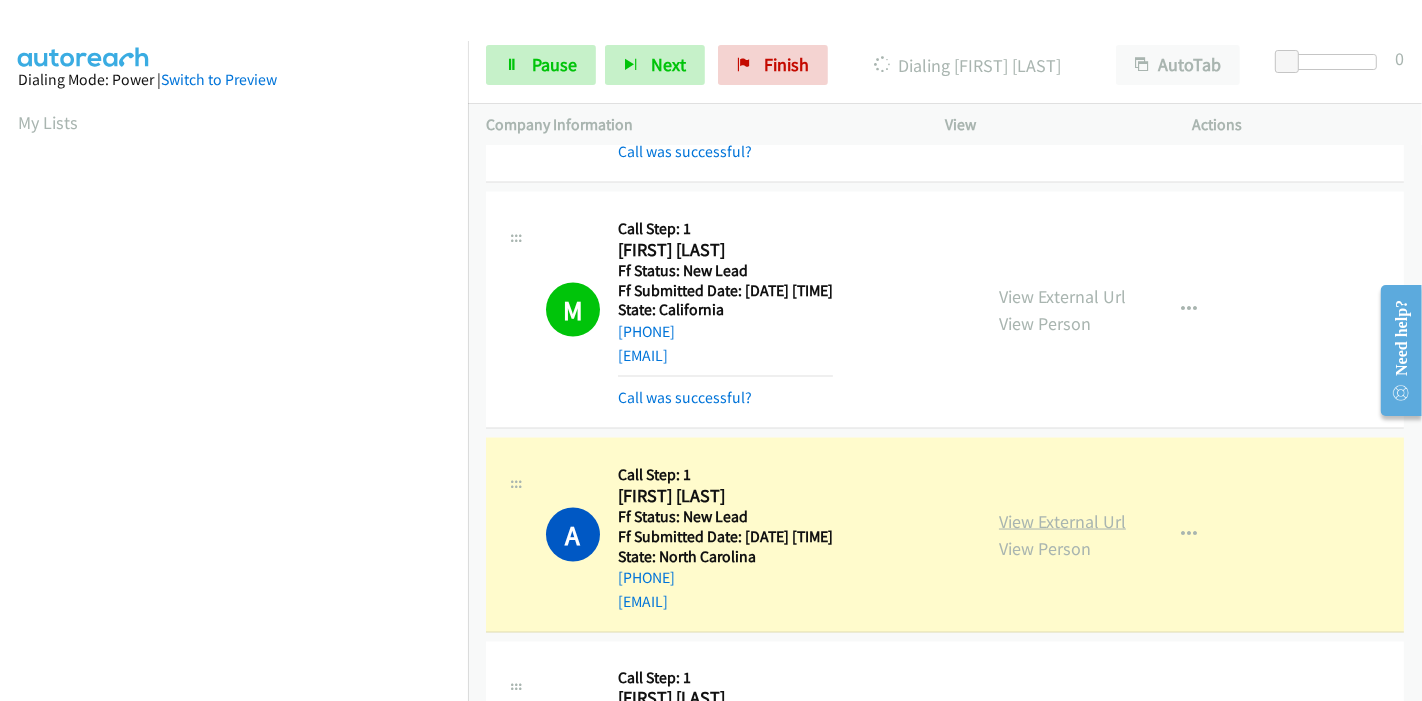 click on "View External Url" at bounding box center [1062, 521] 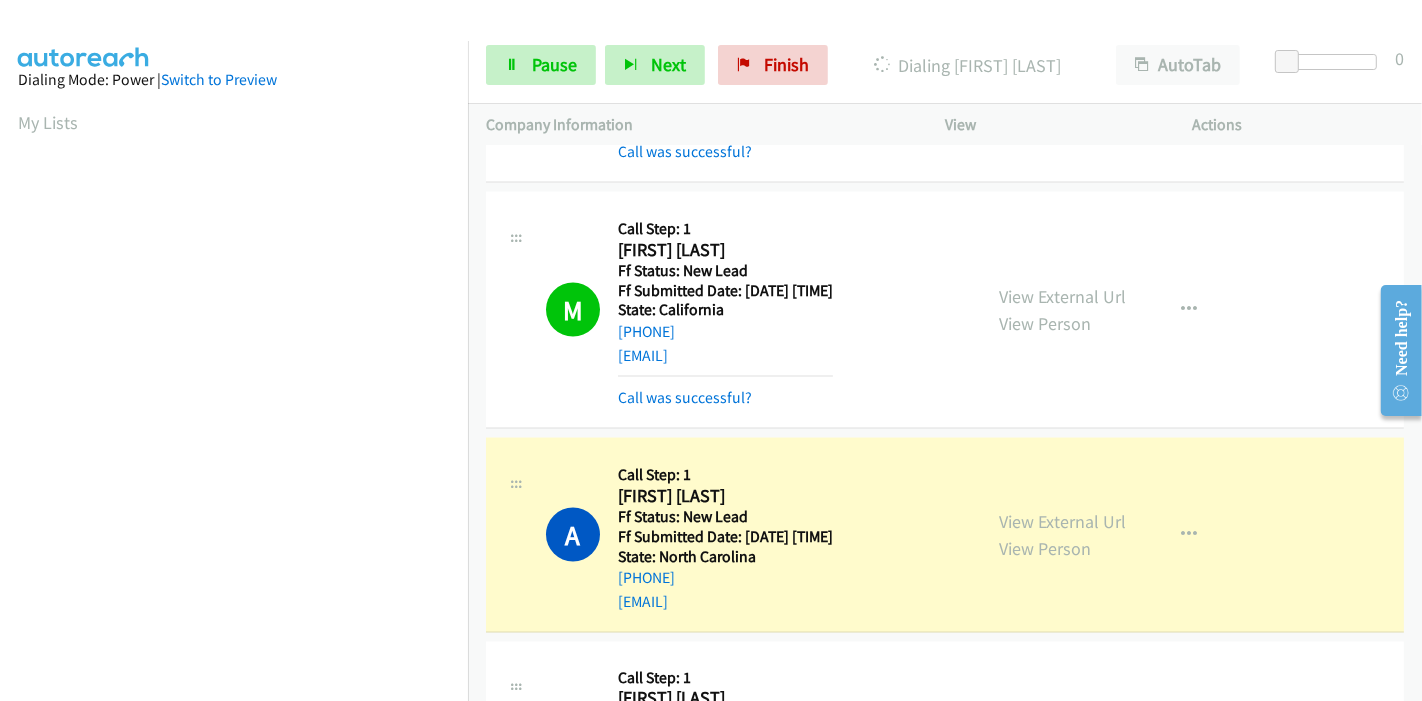 scroll, scrollTop: 422, scrollLeft: 0, axis: vertical 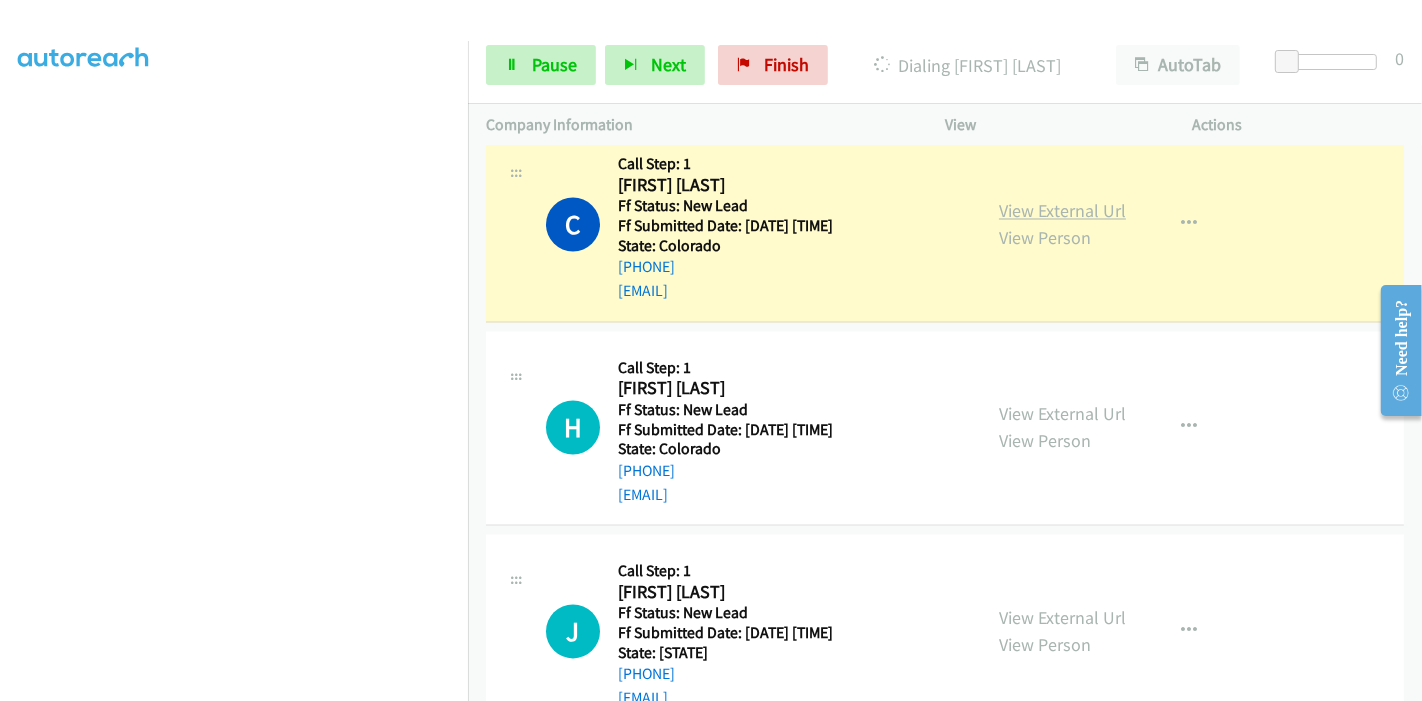 click on "View External Url" at bounding box center (1062, 211) 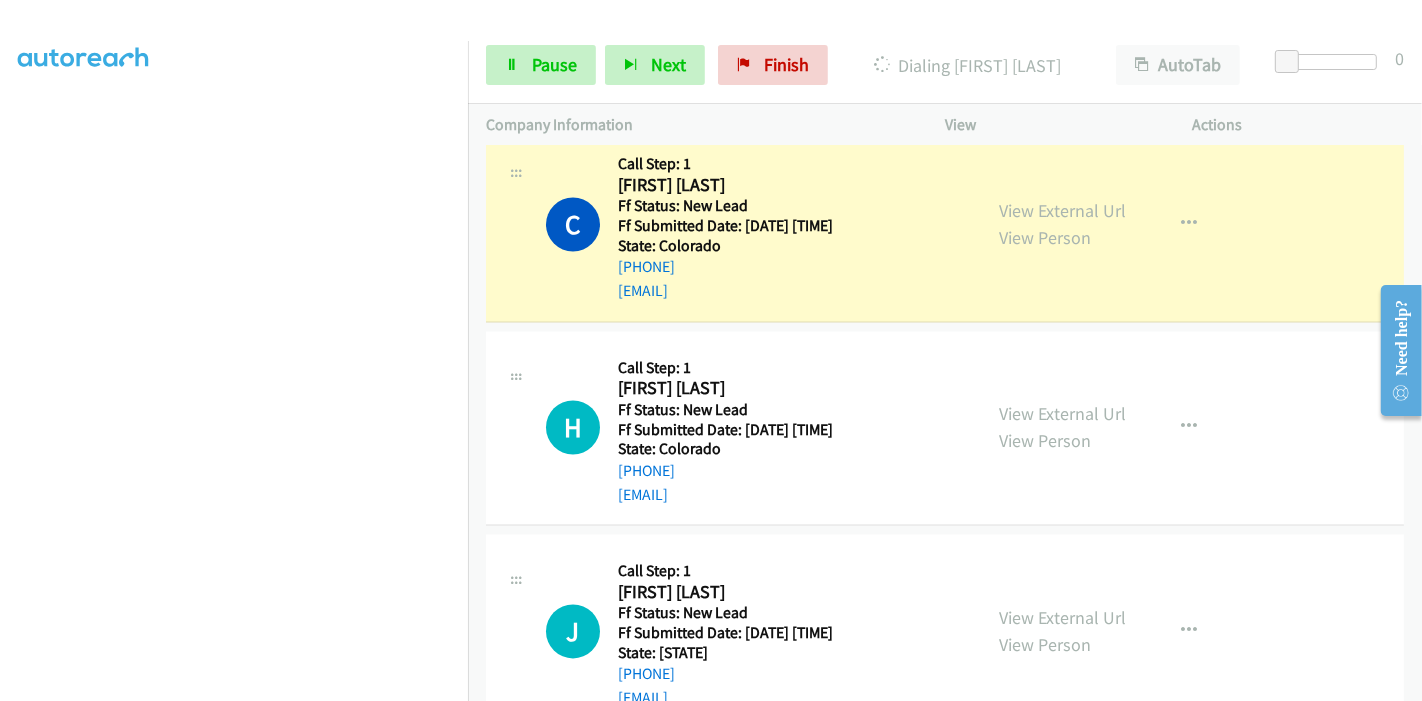 scroll, scrollTop: 0, scrollLeft: 0, axis: both 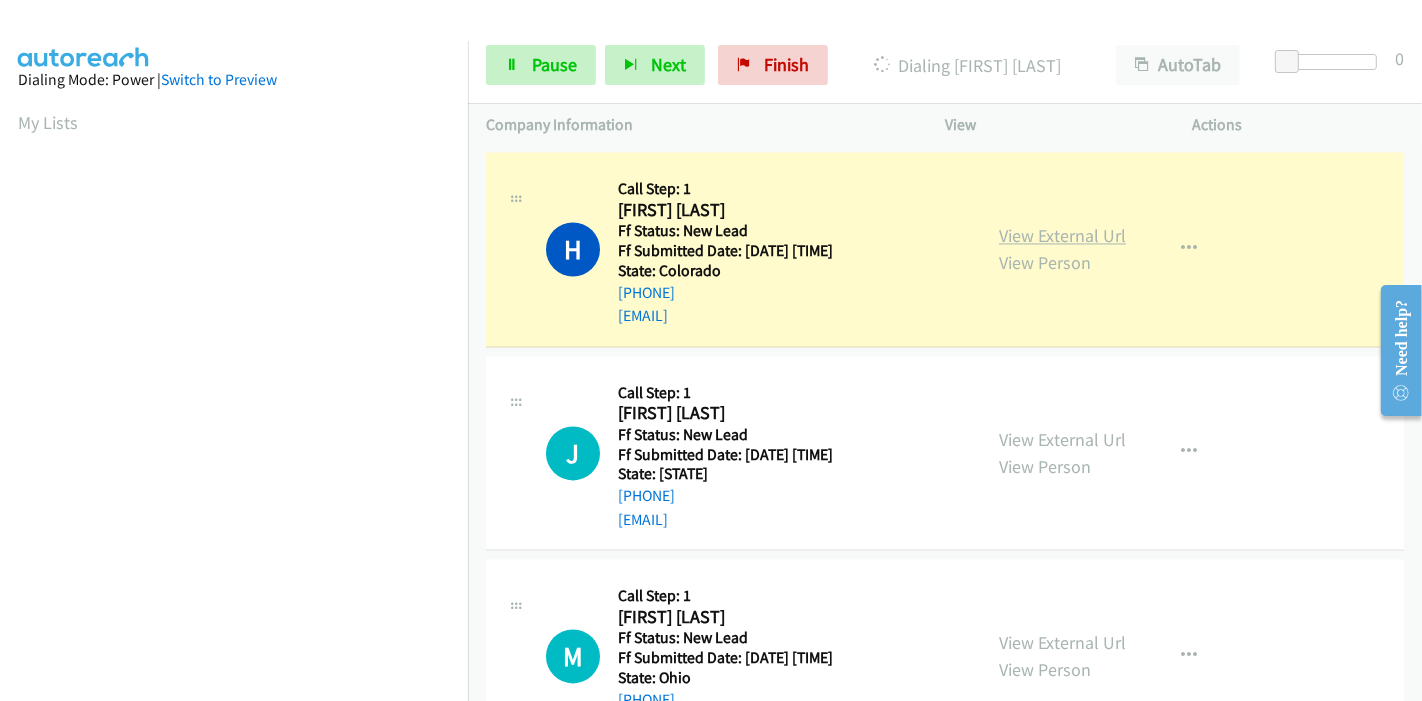 click on "View External Url" at bounding box center (1062, 235) 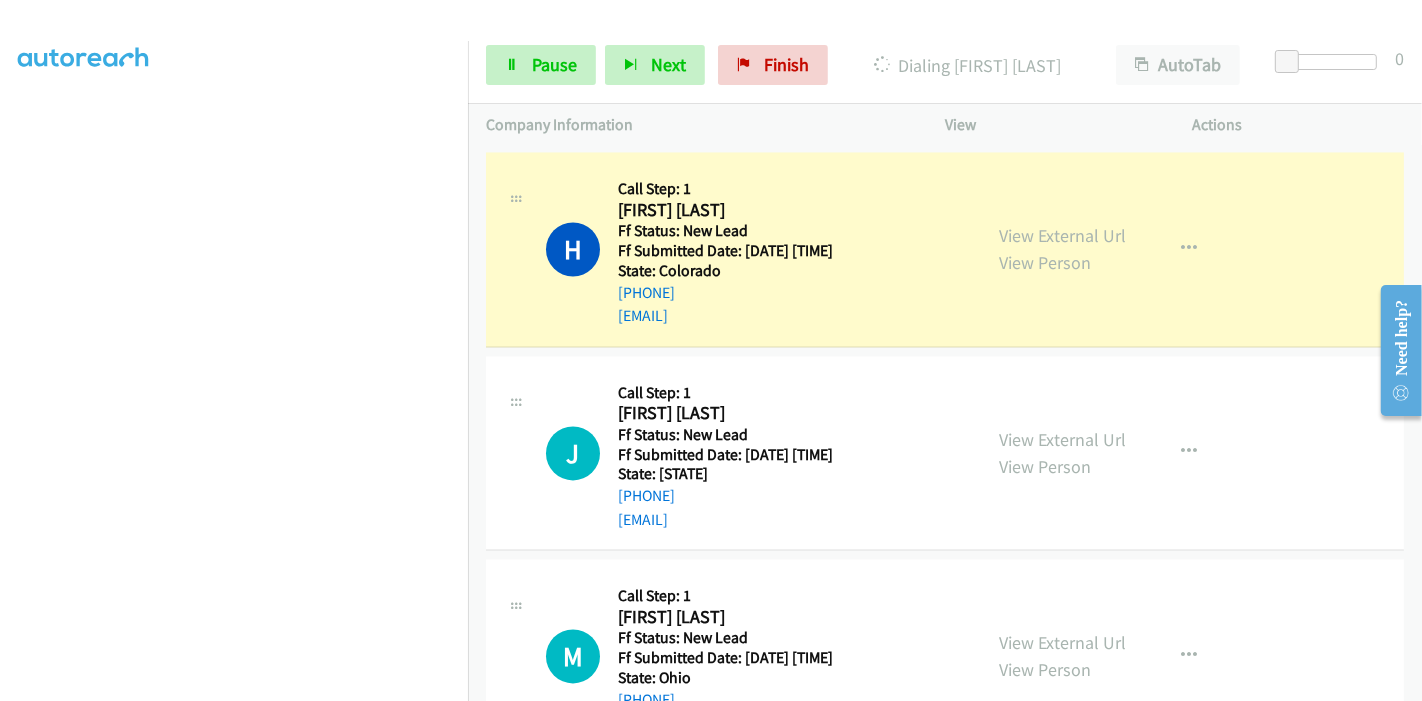 scroll, scrollTop: 0, scrollLeft: 0, axis: both 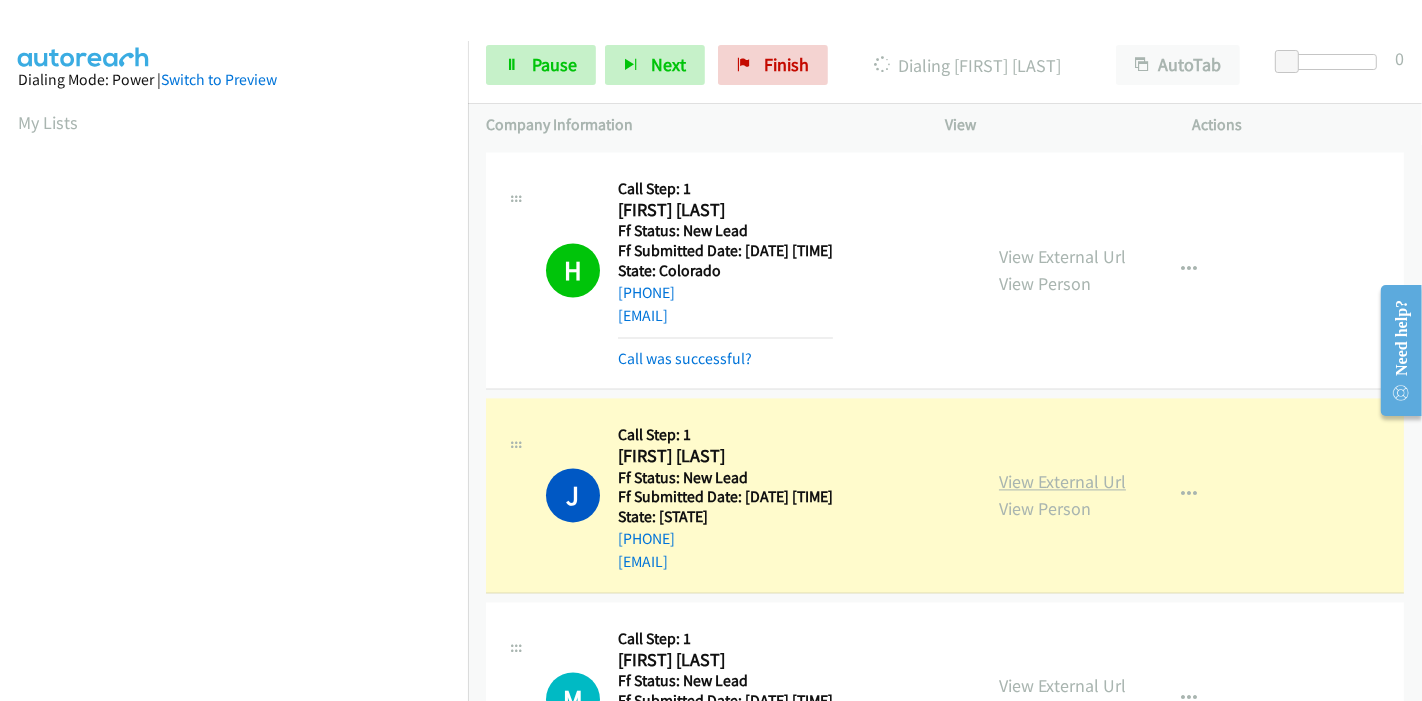 click on "View External Url" at bounding box center (1062, 481) 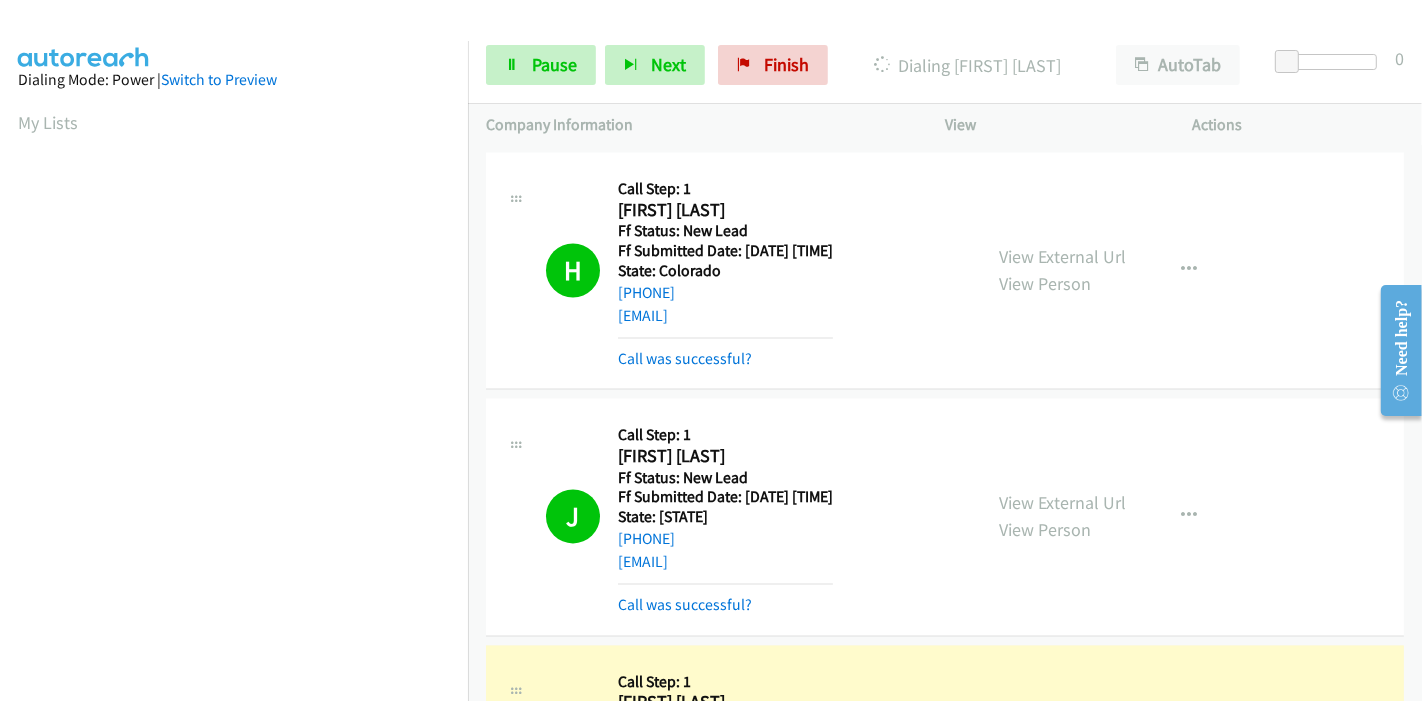 scroll, scrollTop: 422, scrollLeft: 0, axis: vertical 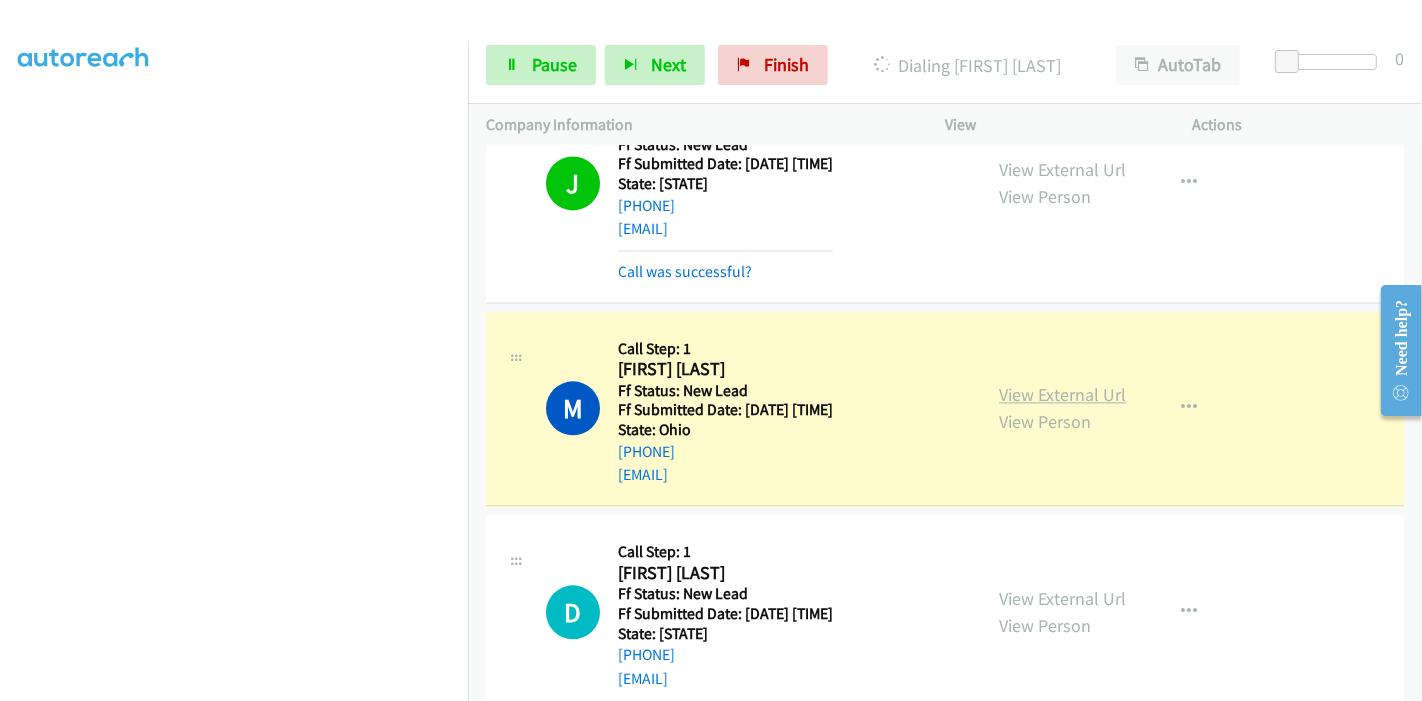 click on "View External Url" at bounding box center (1062, 394) 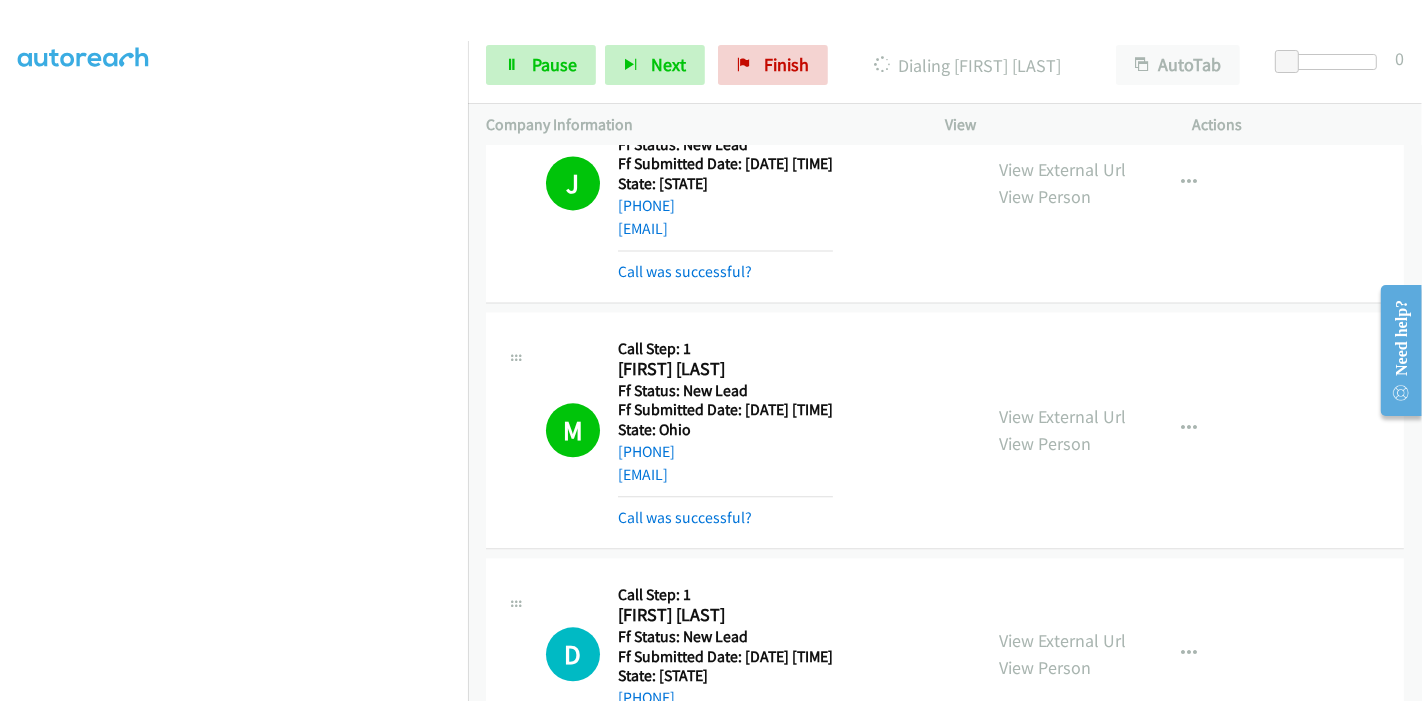 scroll, scrollTop: 0, scrollLeft: 0, axis: both 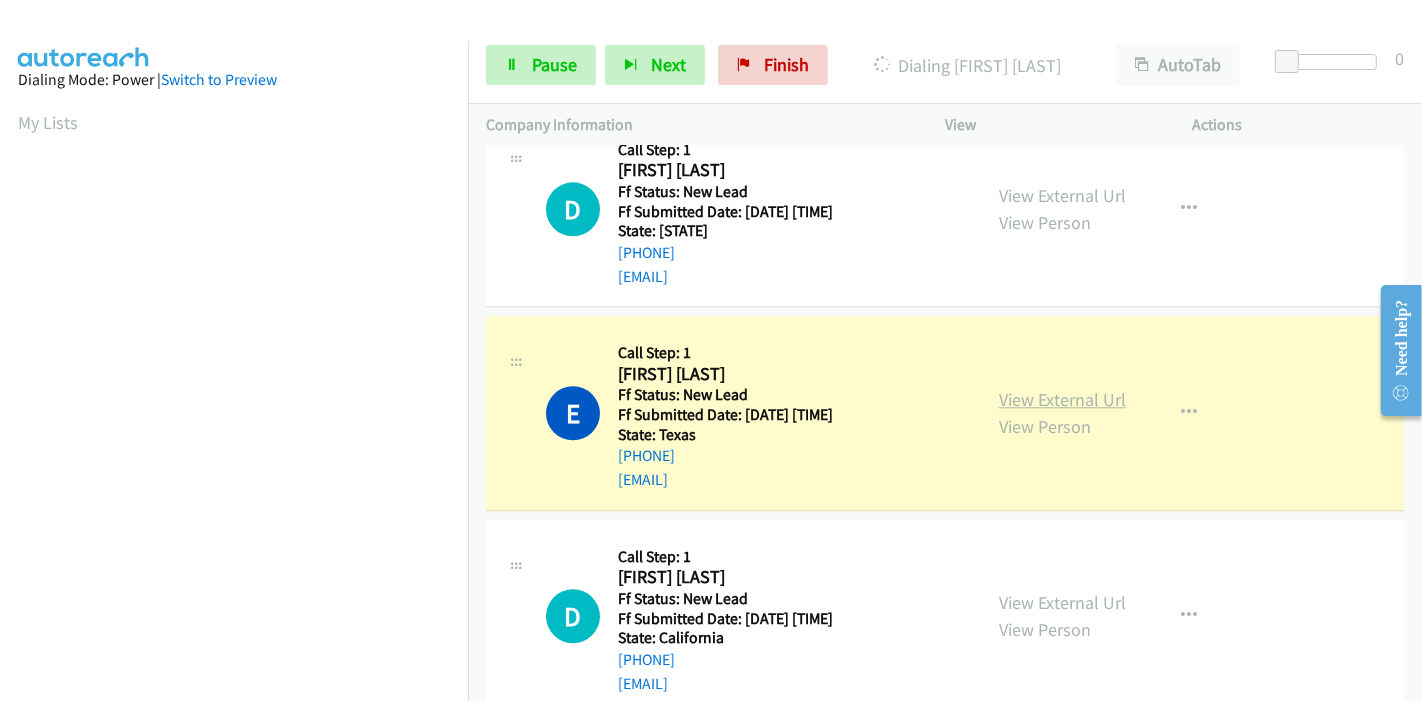 click on "View External Url" at bounding box center (1062, 399) 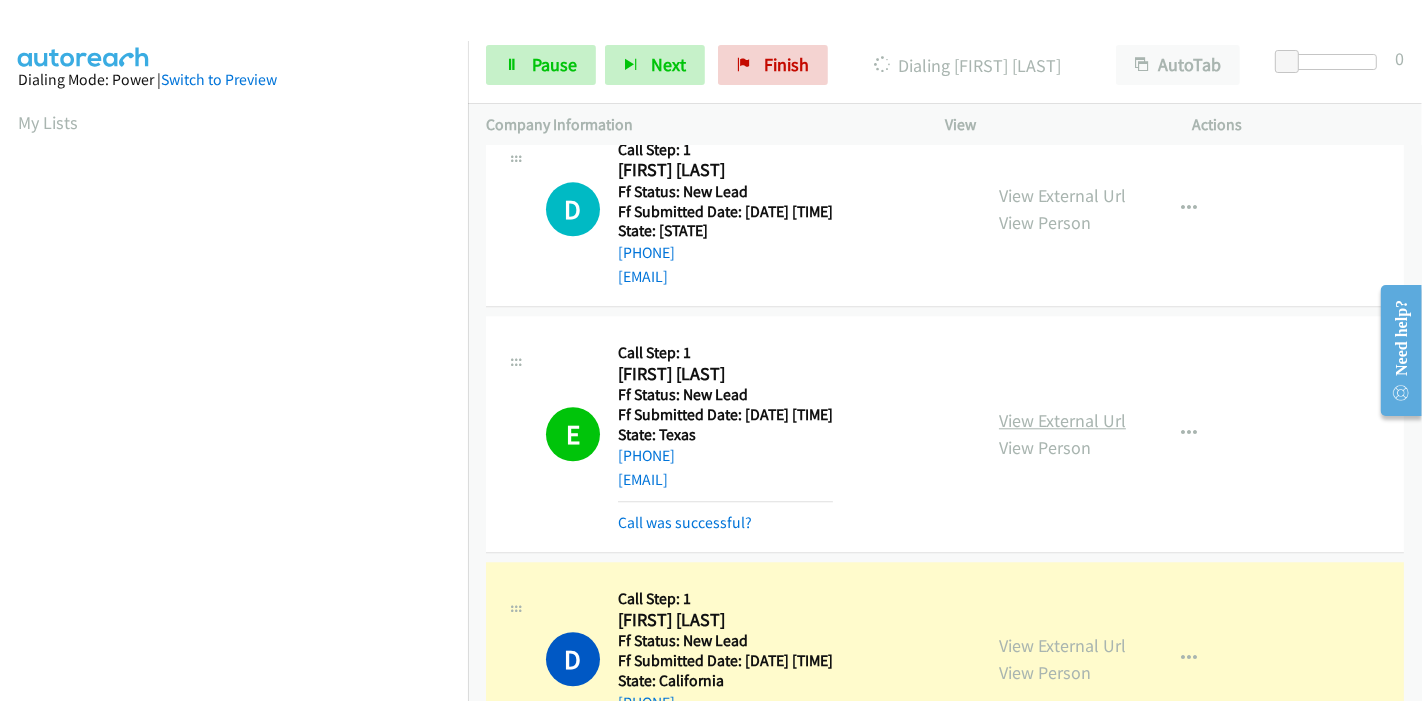 scroll, scrollTop: 422, scrollLeft: 0, axis: vertical 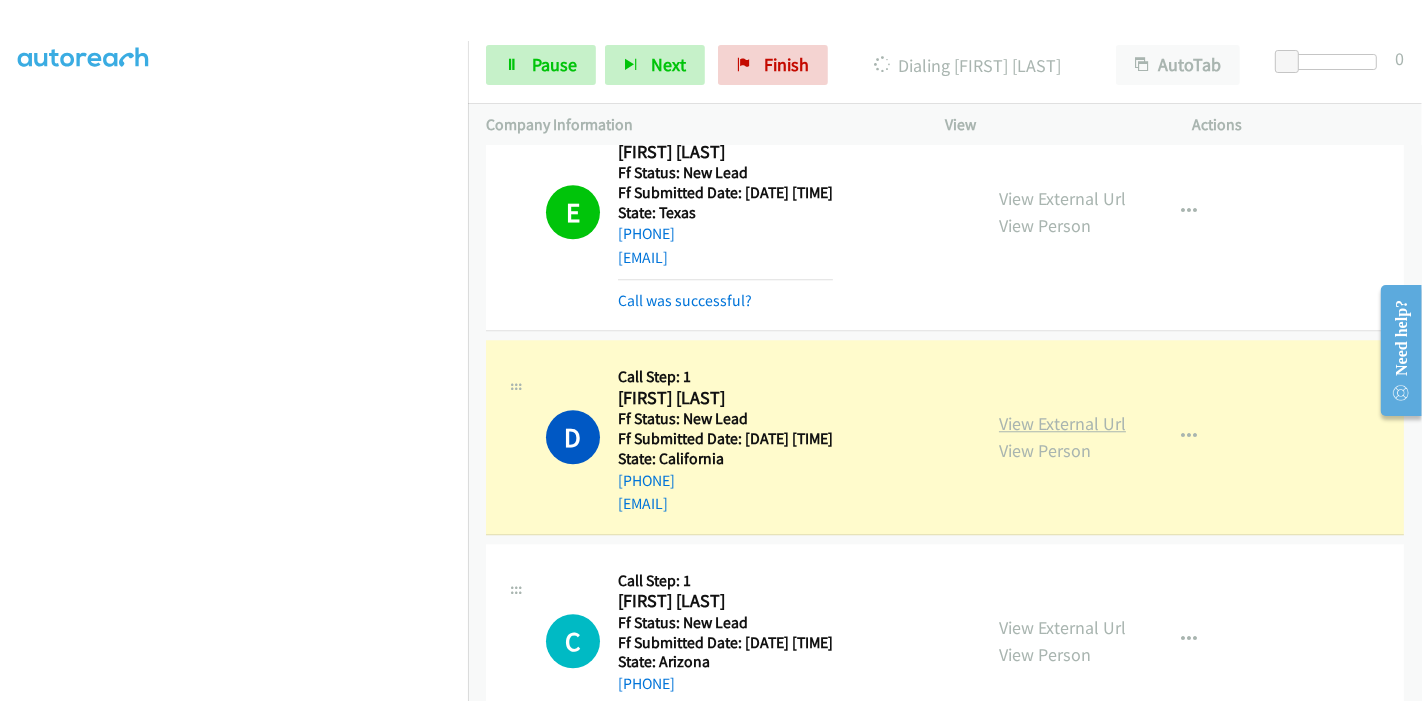 click on "View External Url" at bounding box center (1062, 423) 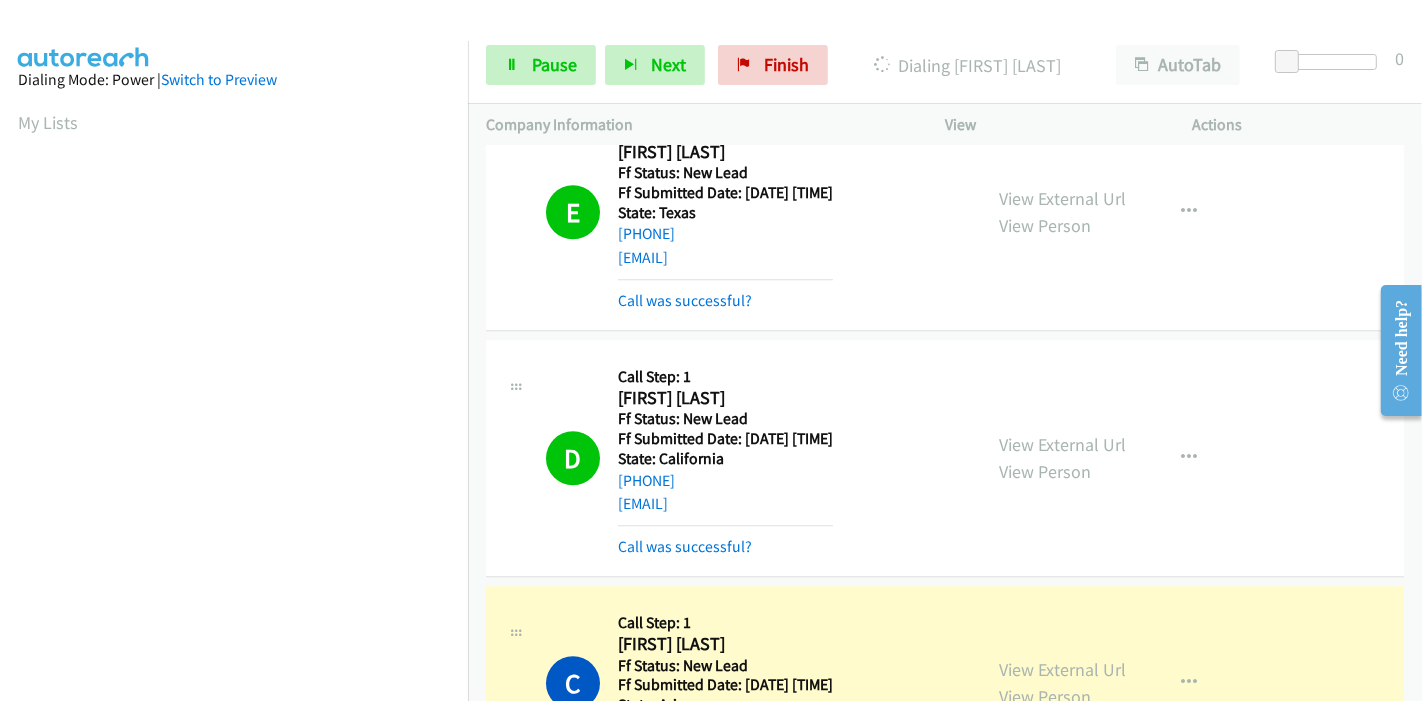 scroll, scrollTop: 422, scrollLeft: 0, axis: vertical 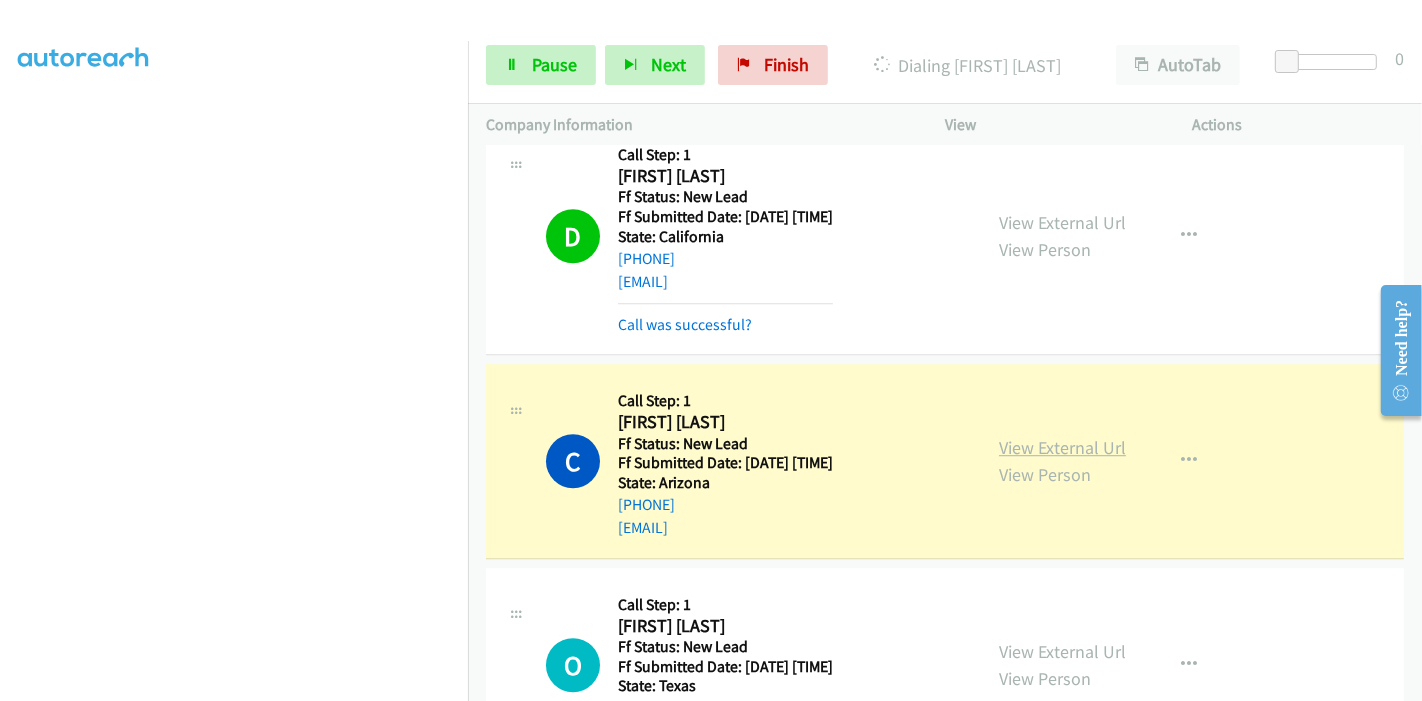 click on "View External Url" at bounding box center (1062, 447) 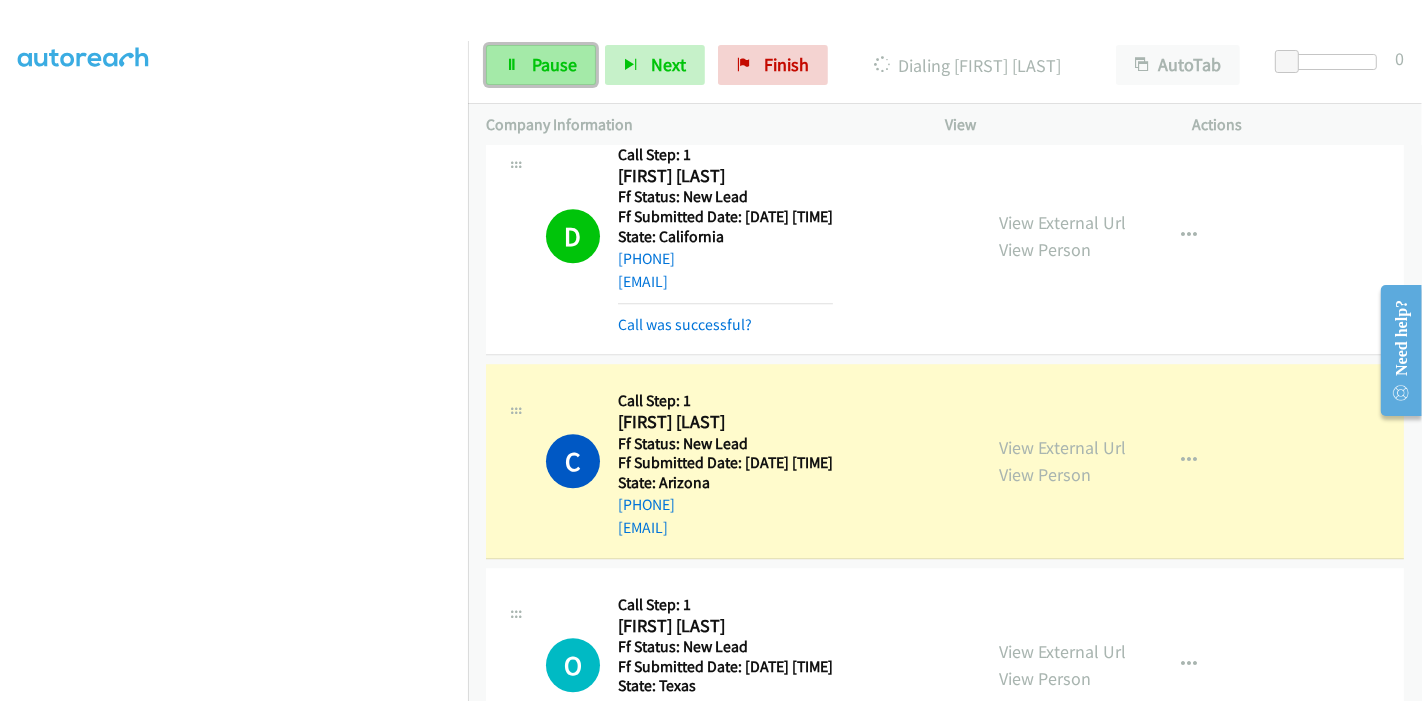 click on "Pause" at bounding box center [554, 64] 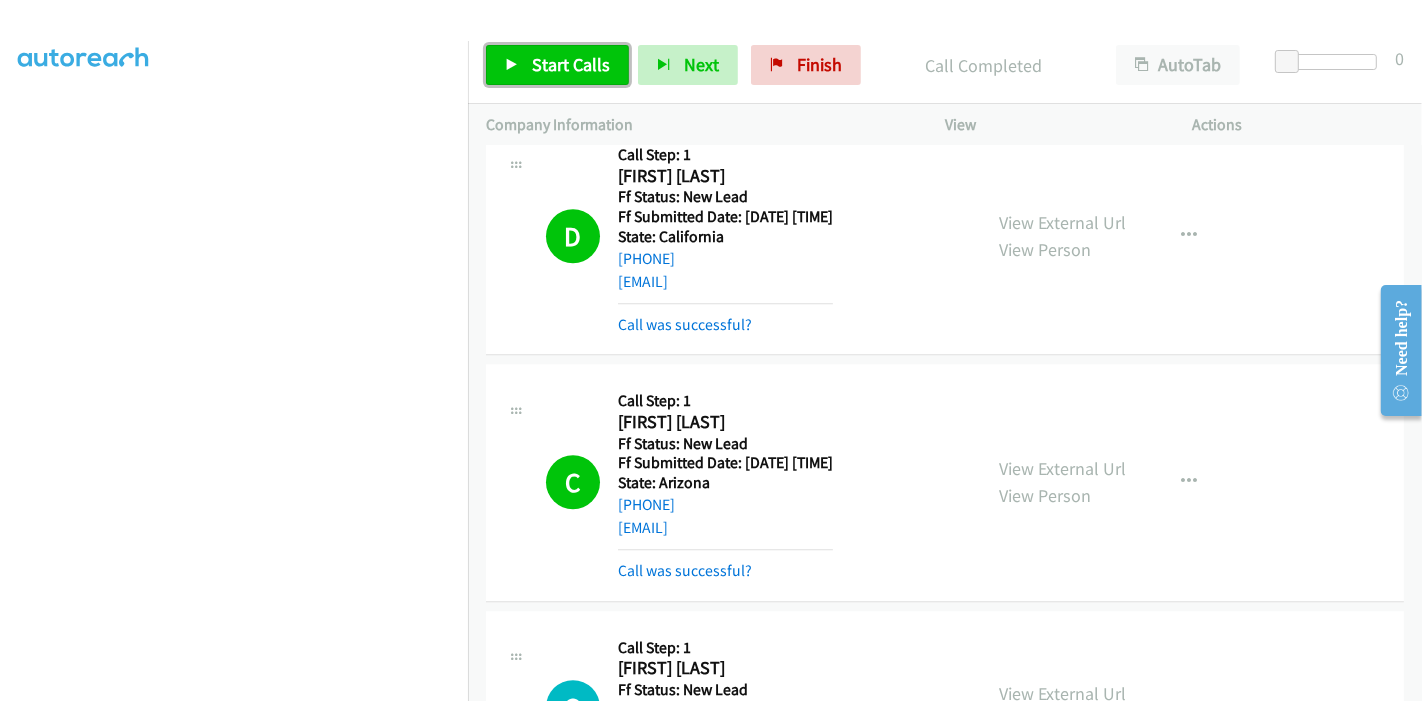 click on "Start Calls" at bounding box center (571, 64) 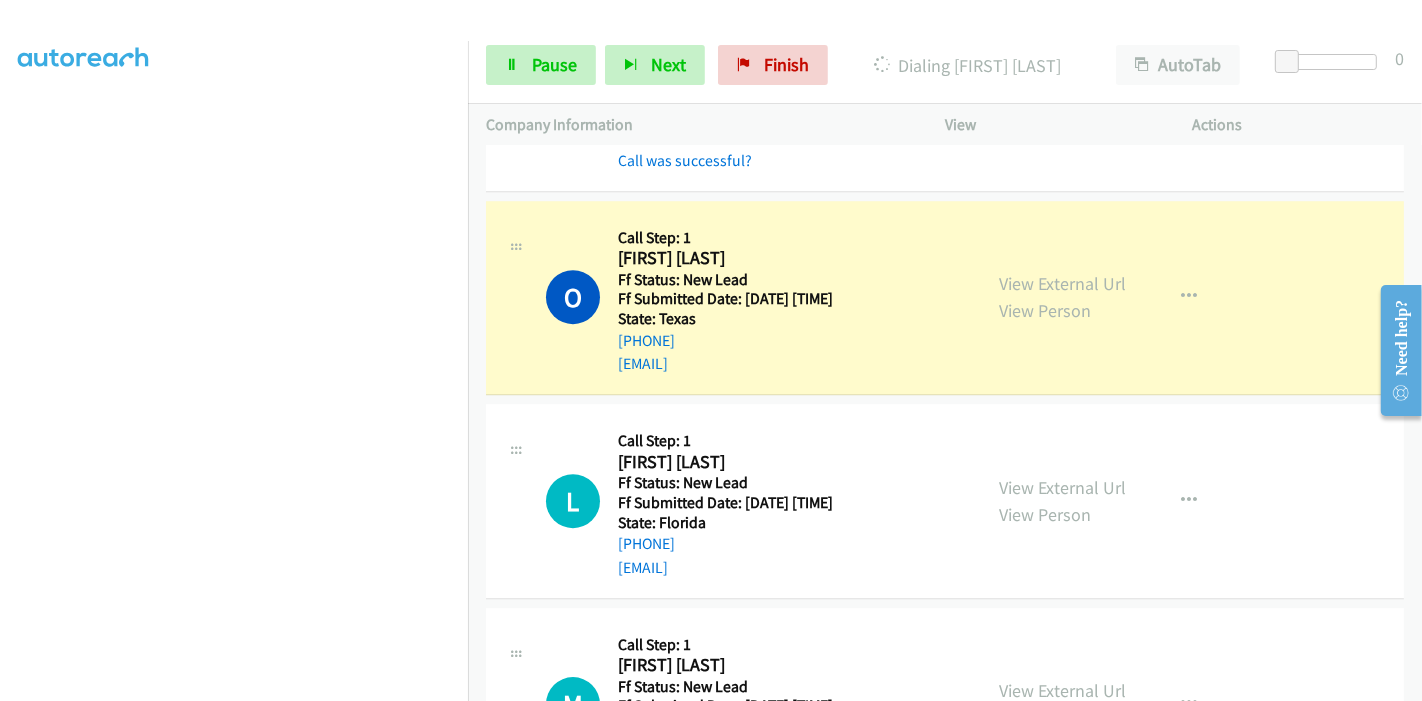 scroll, scrollTop: 5111, scrollLeft: 0, axis: vertical 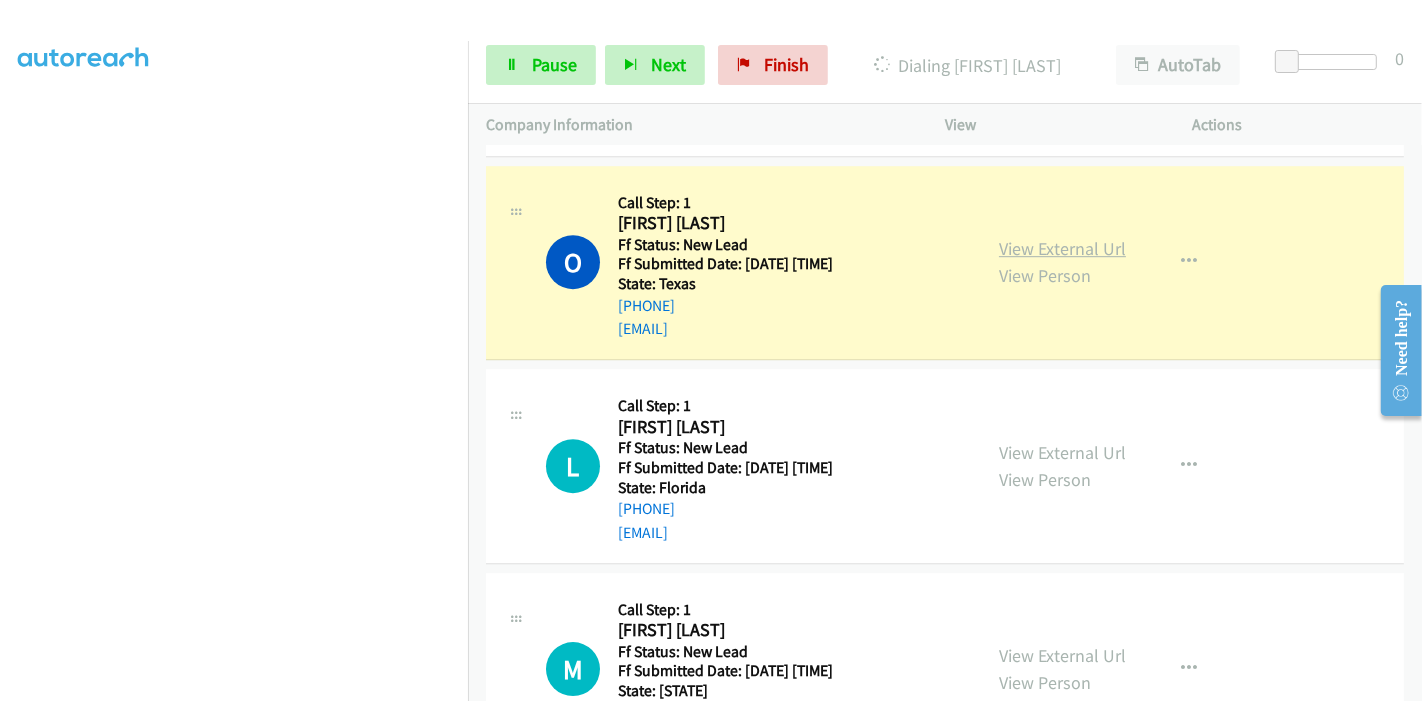 click on "View External Url" at bounding box center (1062, 248) 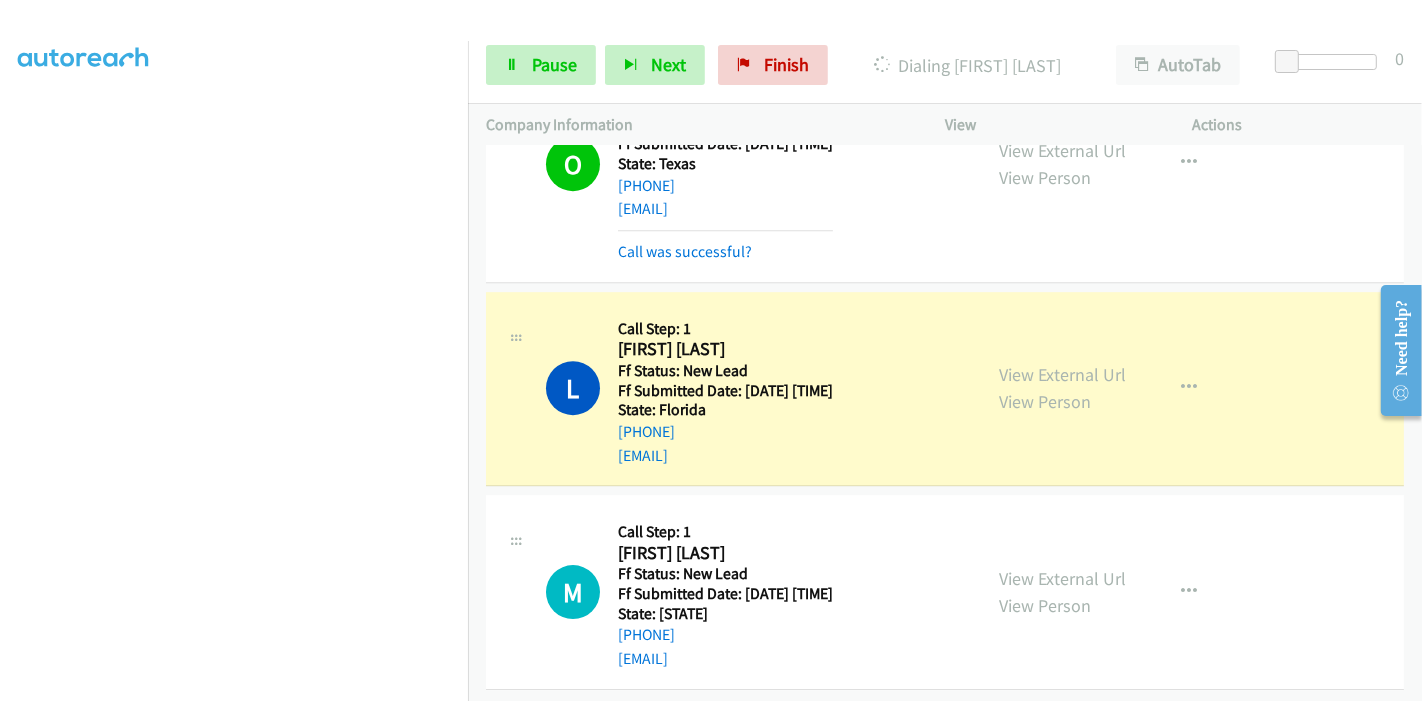 scroll, scrollTop: 5237, scrollLeft: 0, axis: vertical 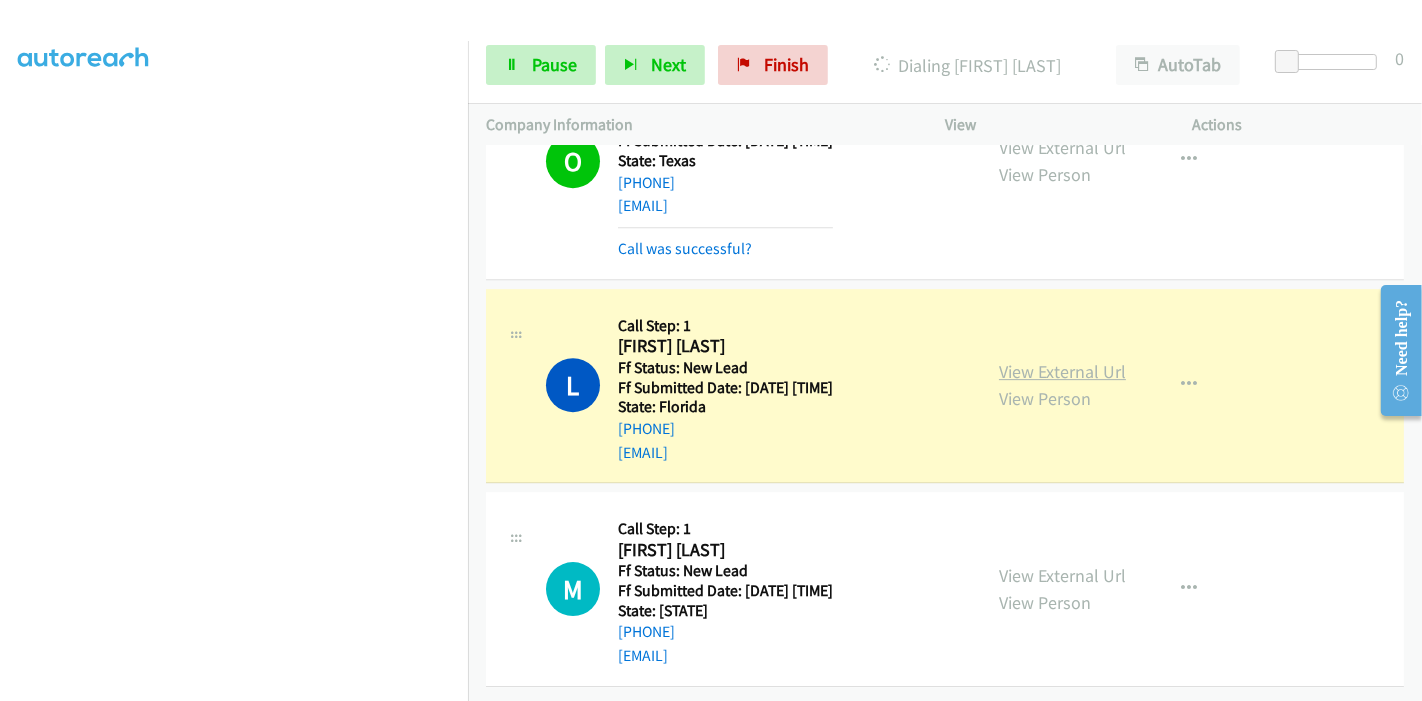 click on "View External Url" at bounding box center (1062, 371) 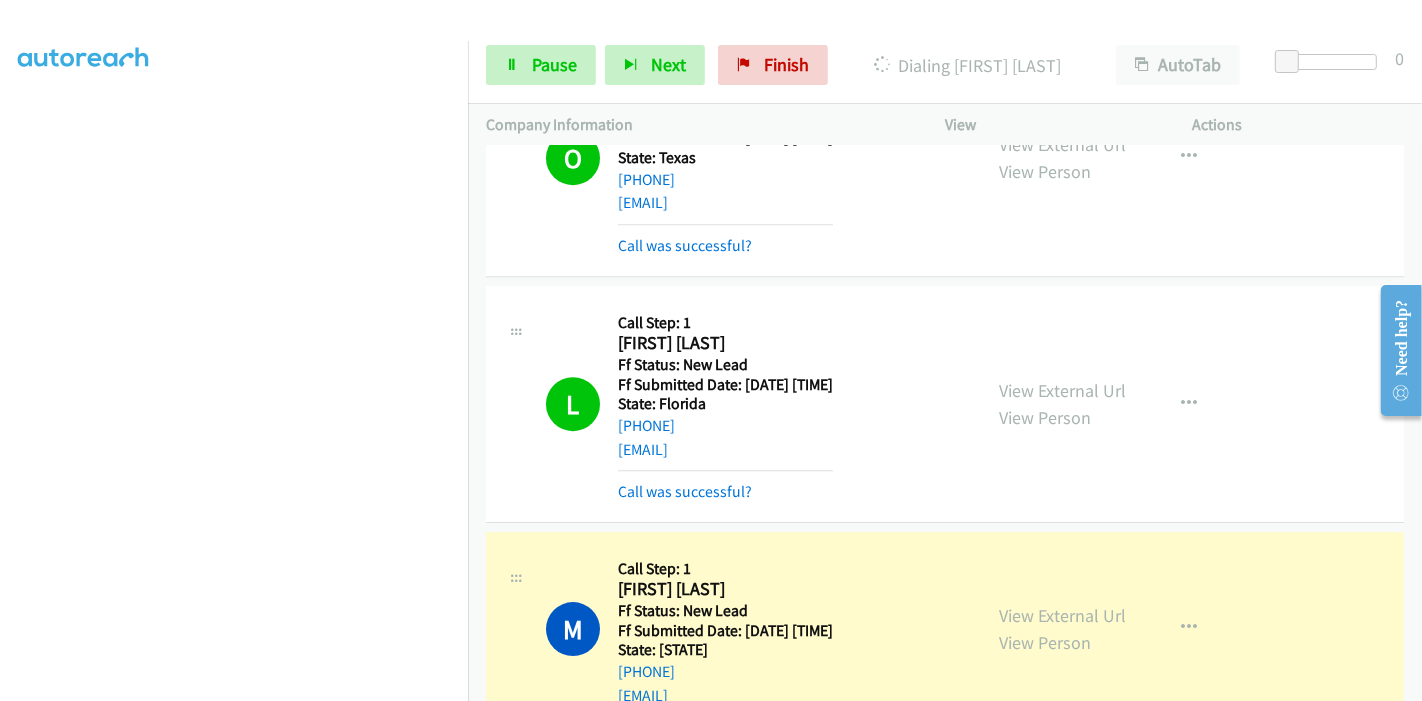 scroll, scrollTop: 0, scrollLeft: 0, axis: both 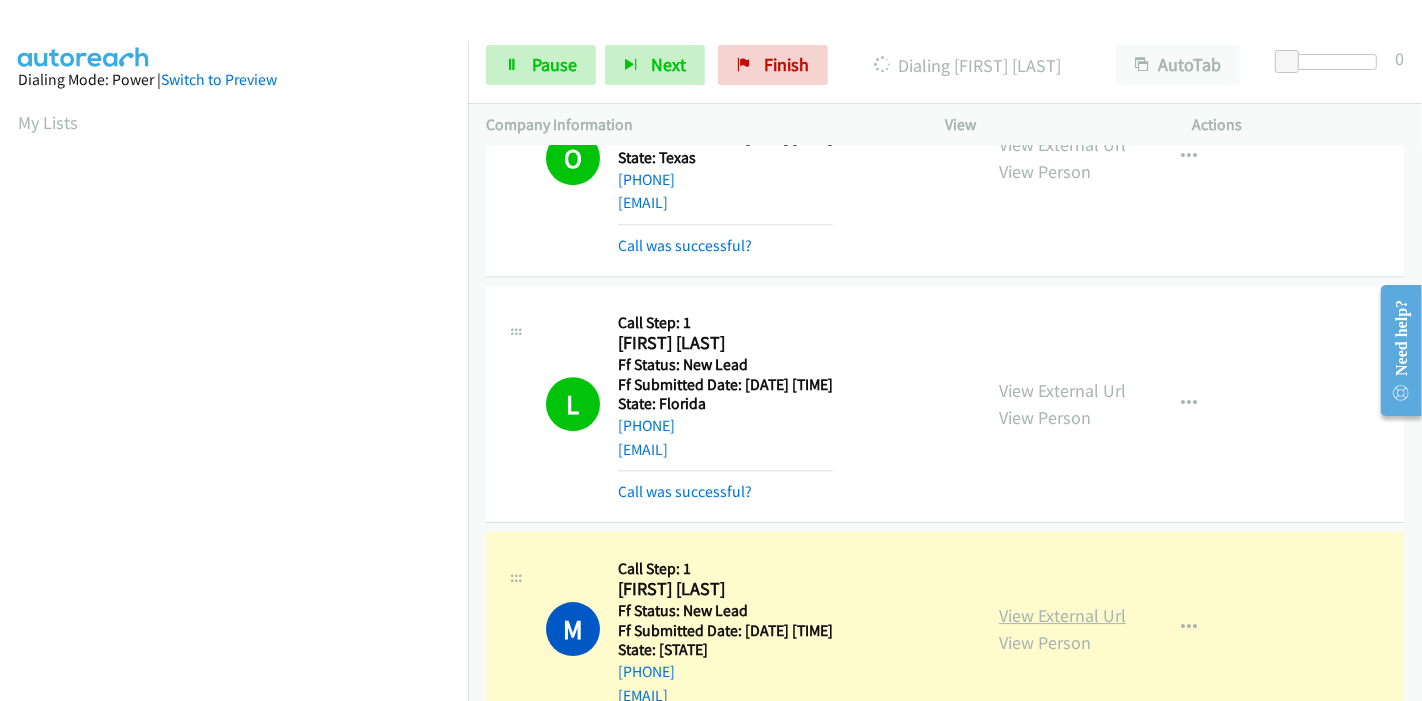 click on "View External Url" at bounding box center (1062, 615) 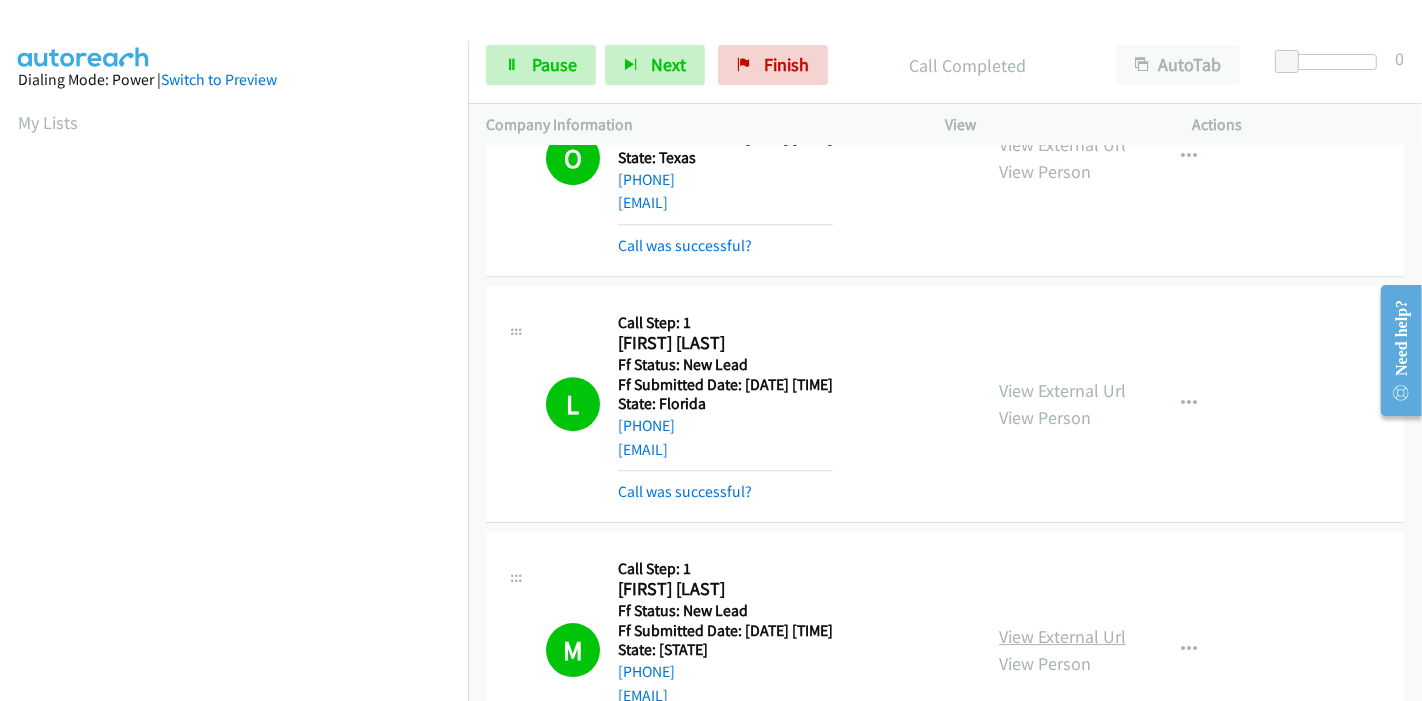 scroll, scrollTop: 422, scrollLeft: 0, axis: vertical 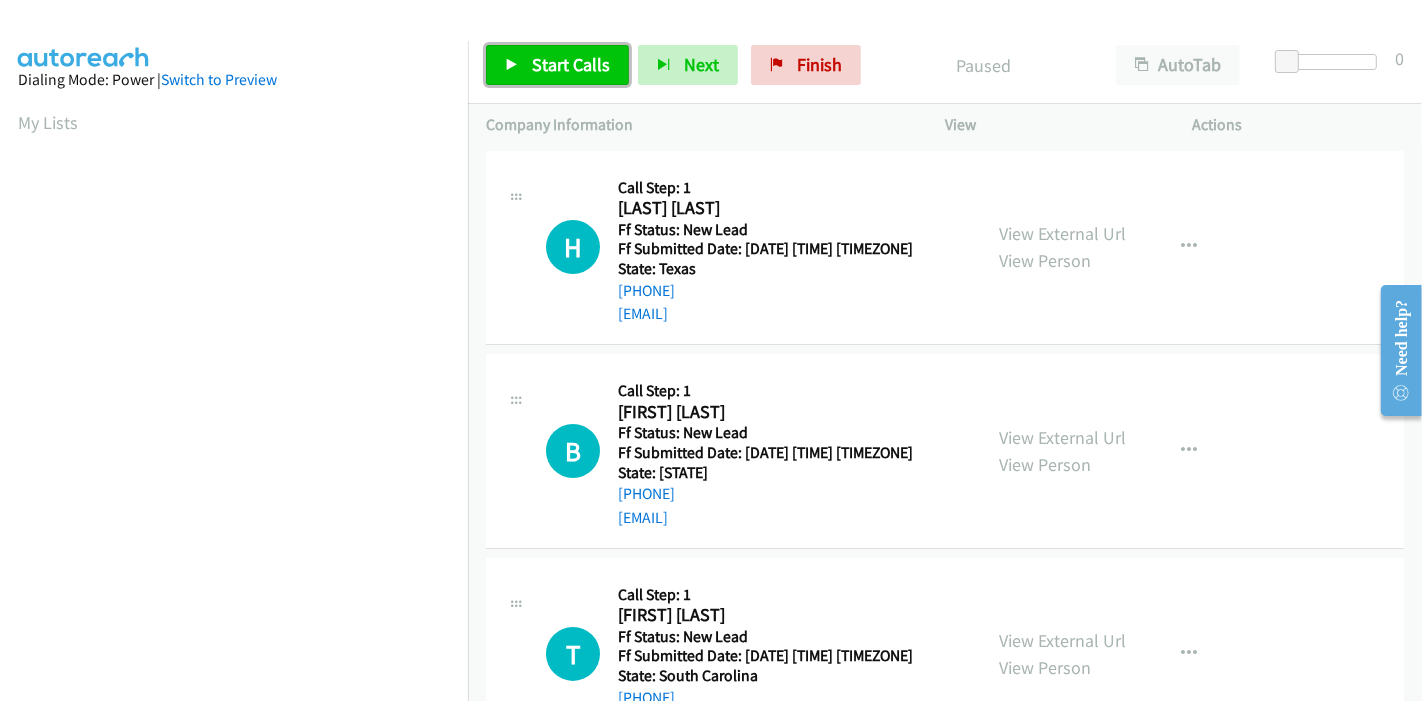 click on "Start Calls" at bounding box center [571, 64] 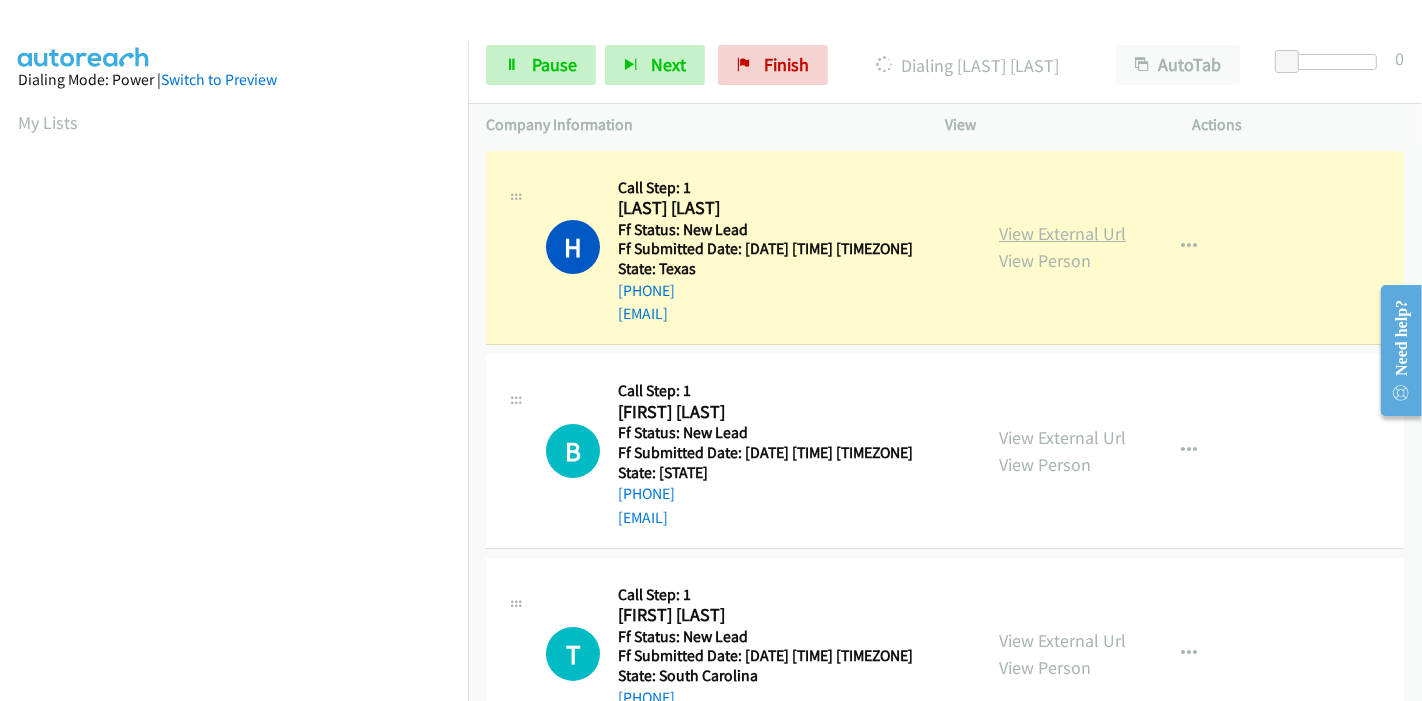 click on "View External Url" at bounding box center (1062, 233) 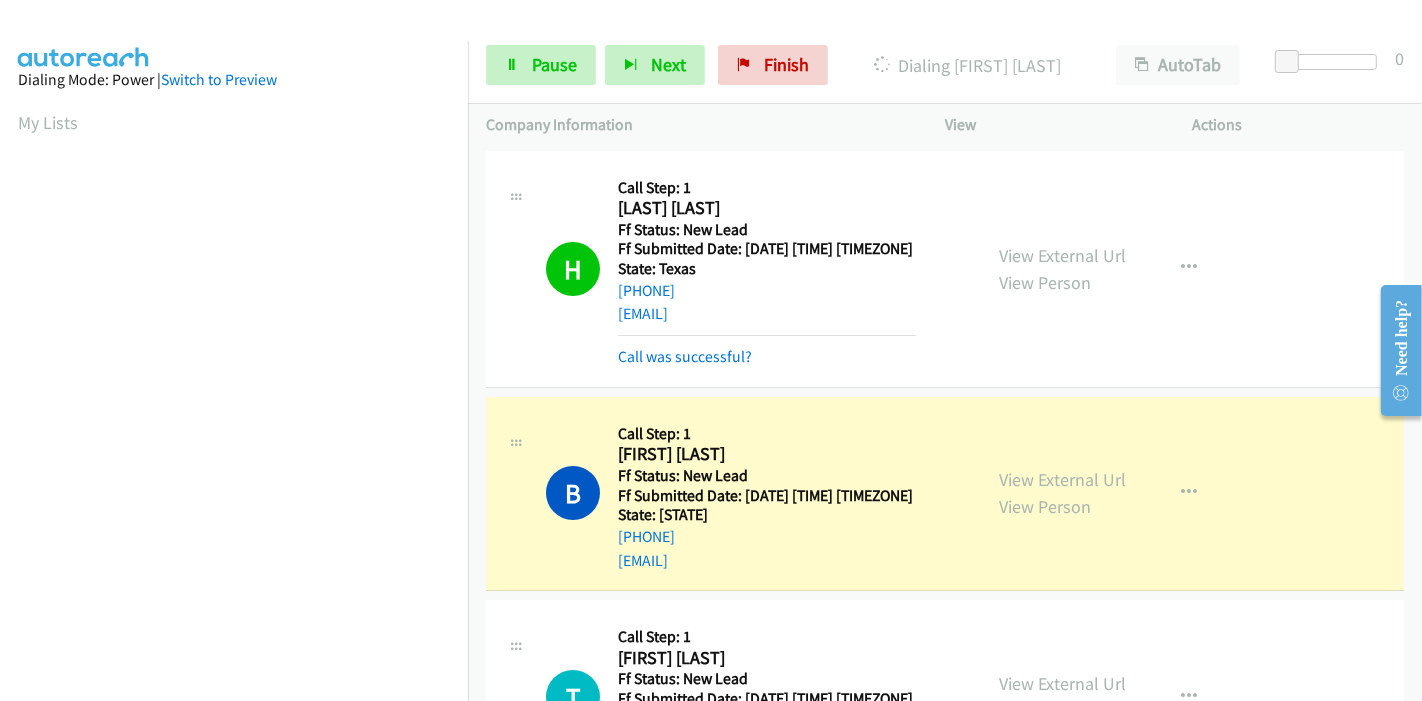scroll, scrollTop: 422, scrollLeft: 0, axis: vertical 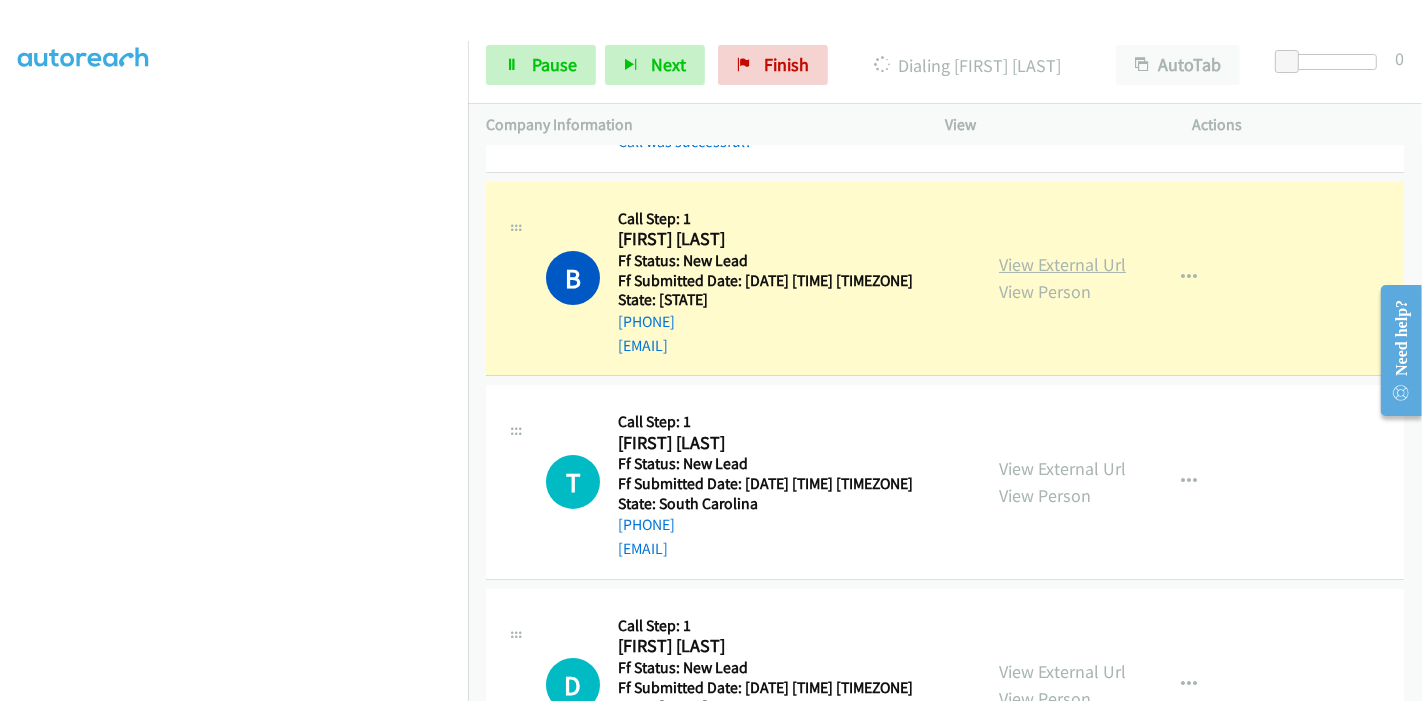 click on "View External Url" at bounding box center (1062, 264) 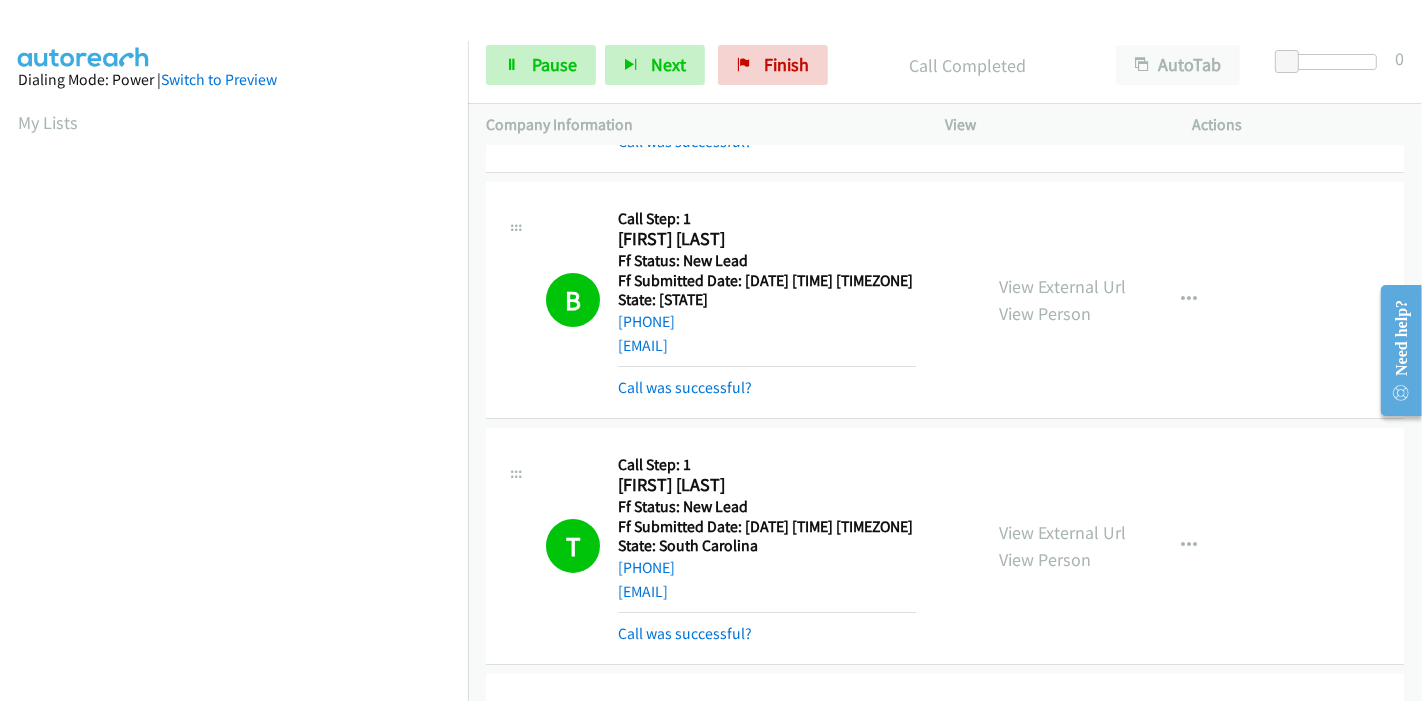 scroll, scrollTop: 422, scrollLeft: 0, axis: vertical 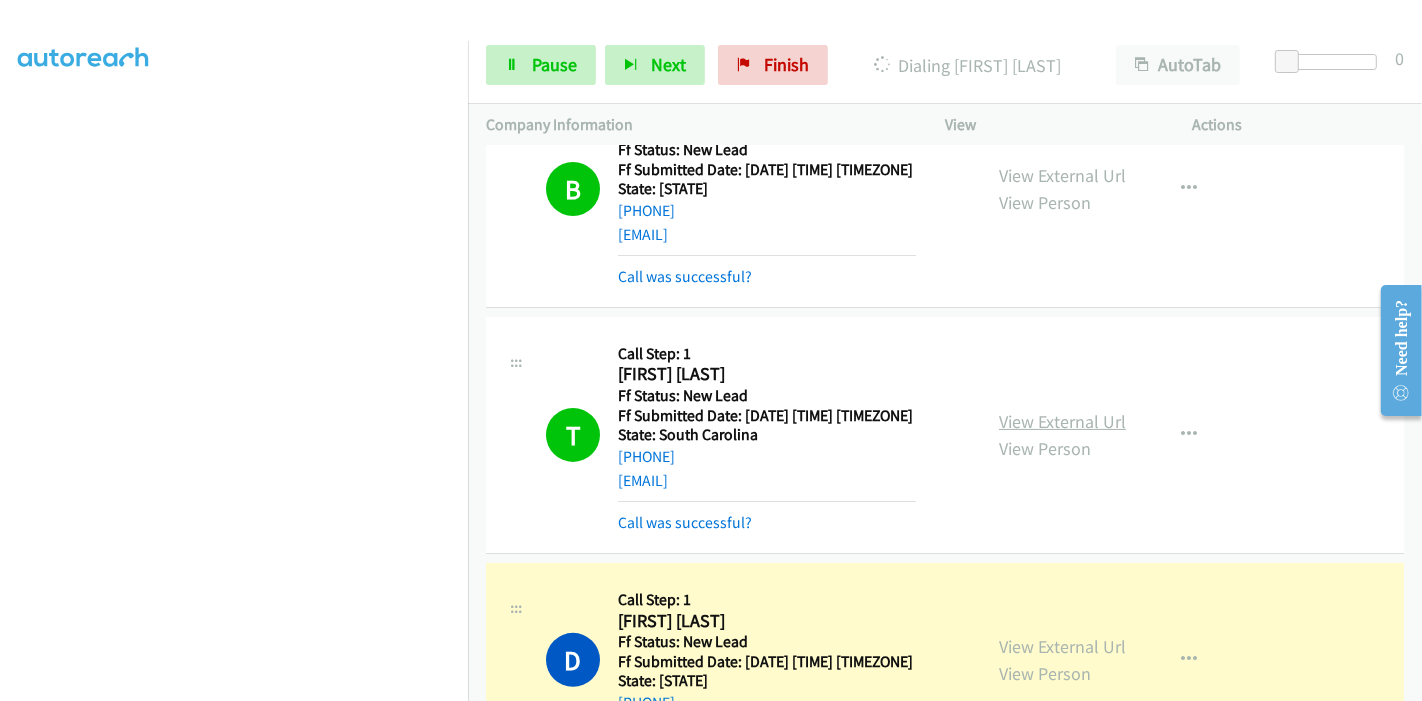 click on "View External Url" at bounding box center (1062, 421) 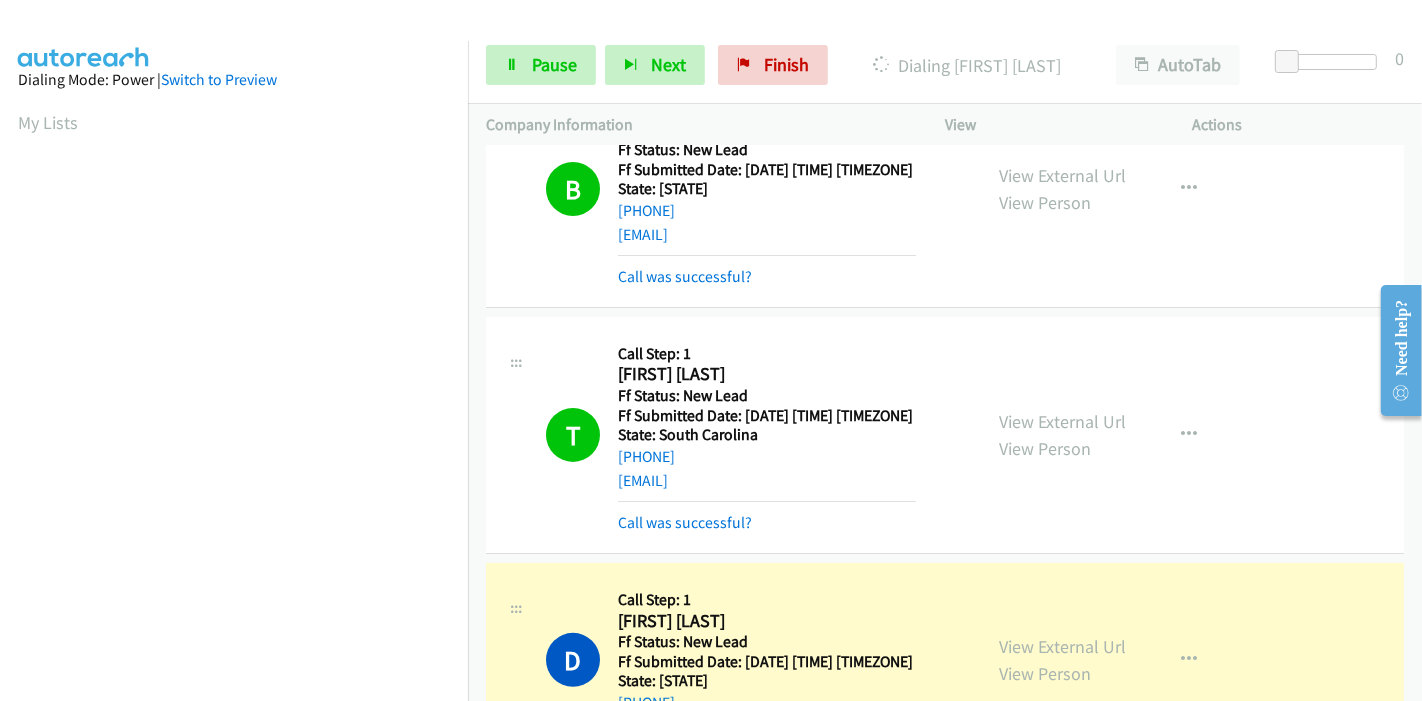 scroll, scrollTop: 422, scrollLeft: 0, axis: vertical 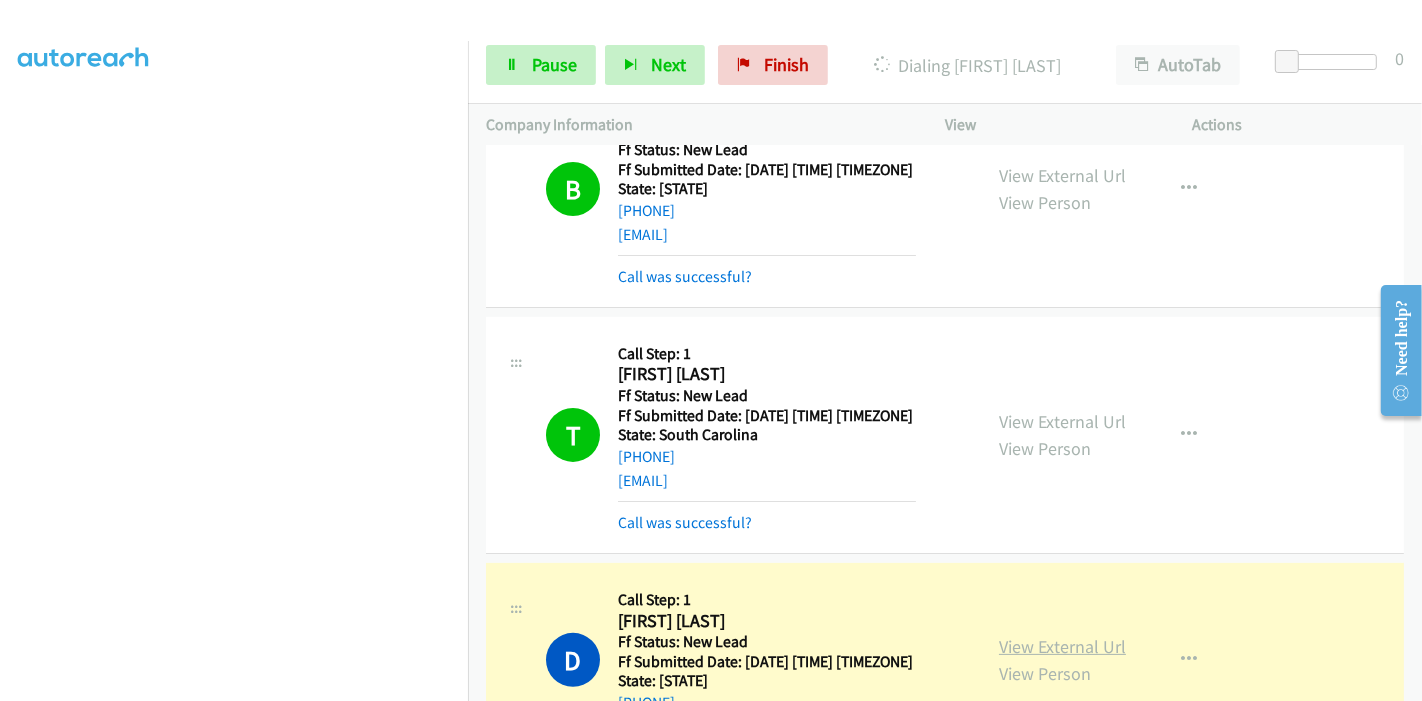 click on "View External Url" at bounding box center [1062, 646] 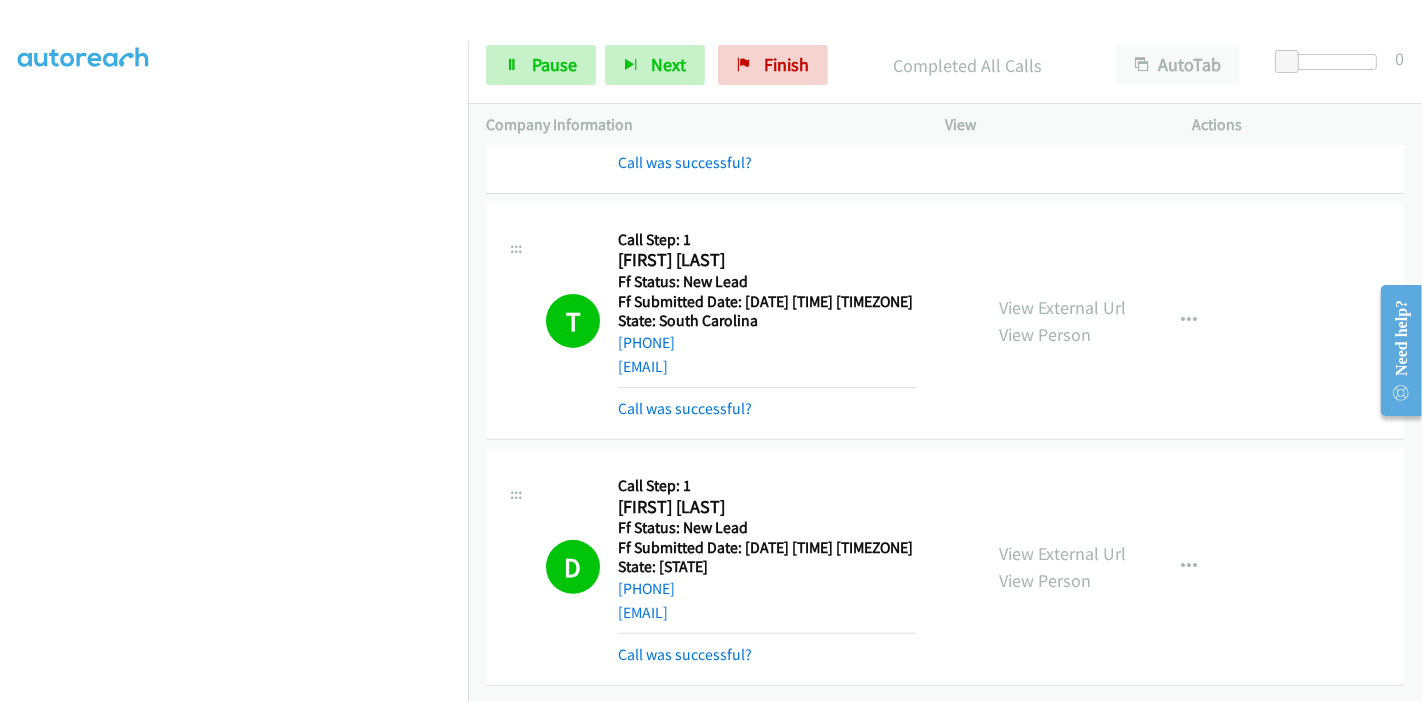 scroll, scrollTop: 0, scrollLeft: 0, axis: both 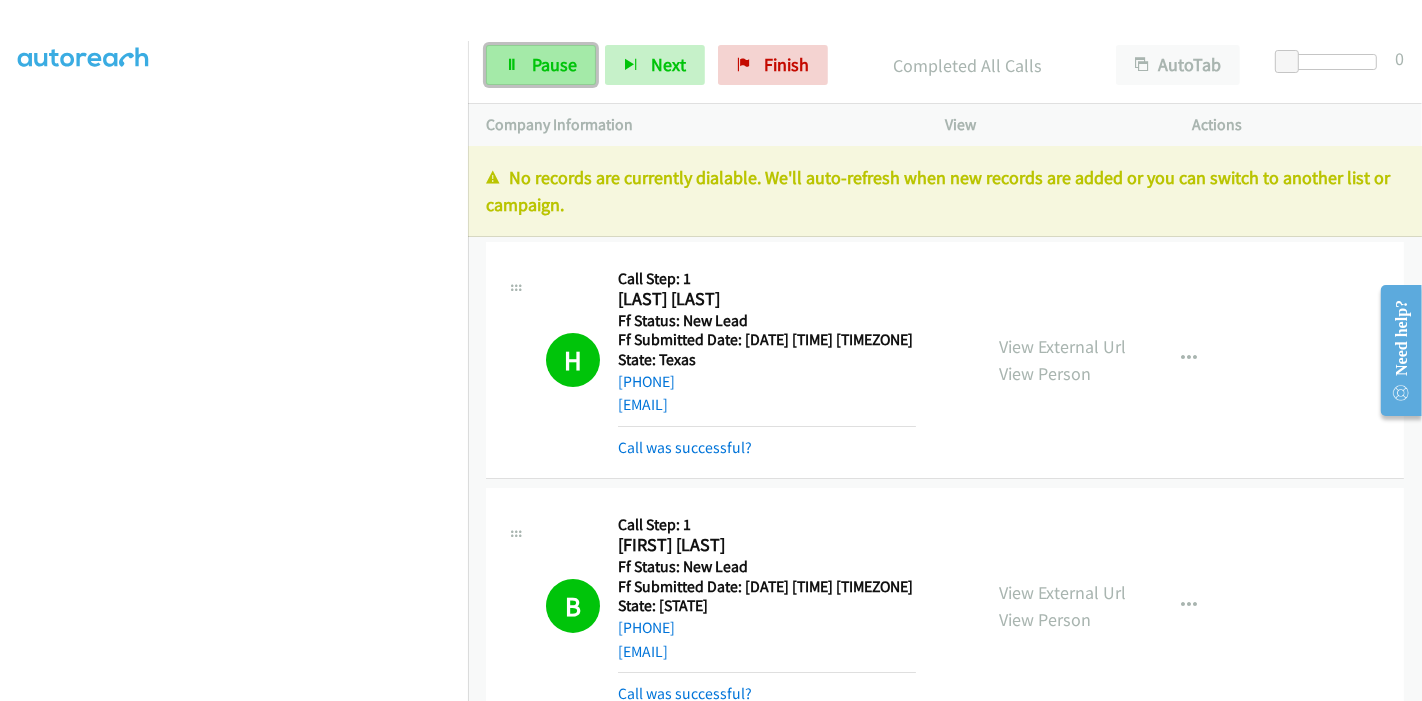 click on "Pause" at bounding box center [541, 65] 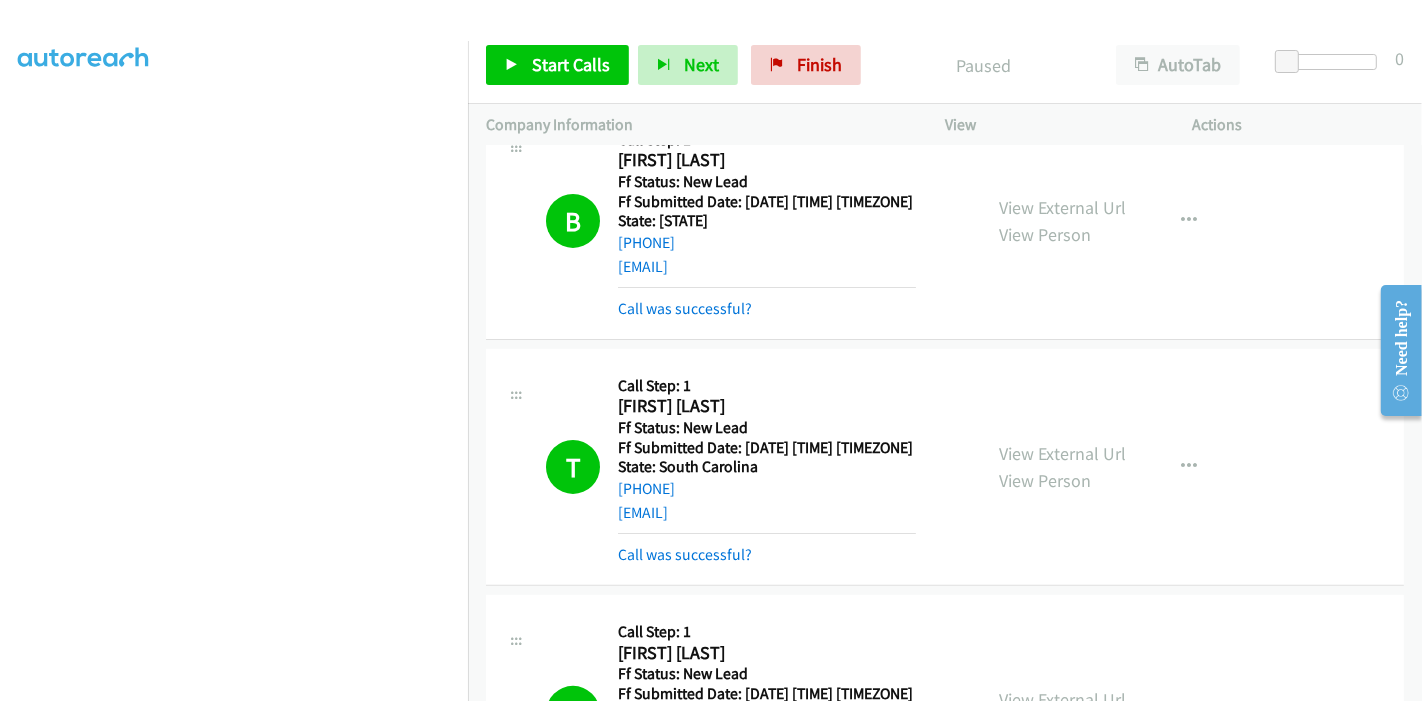scroll, scrollTop: 544, scrollLeft: 0, axis: vertical 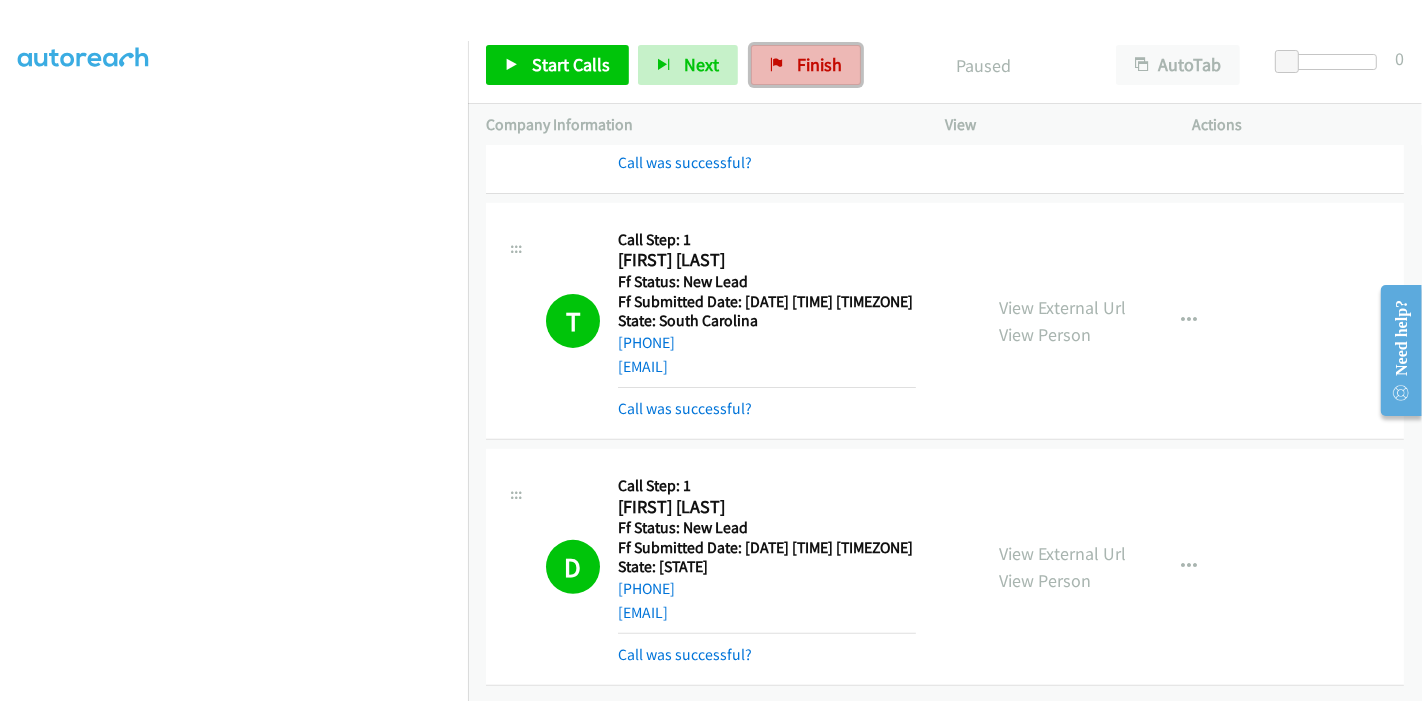 click on "Finish" at bounding box center [806, 65] 